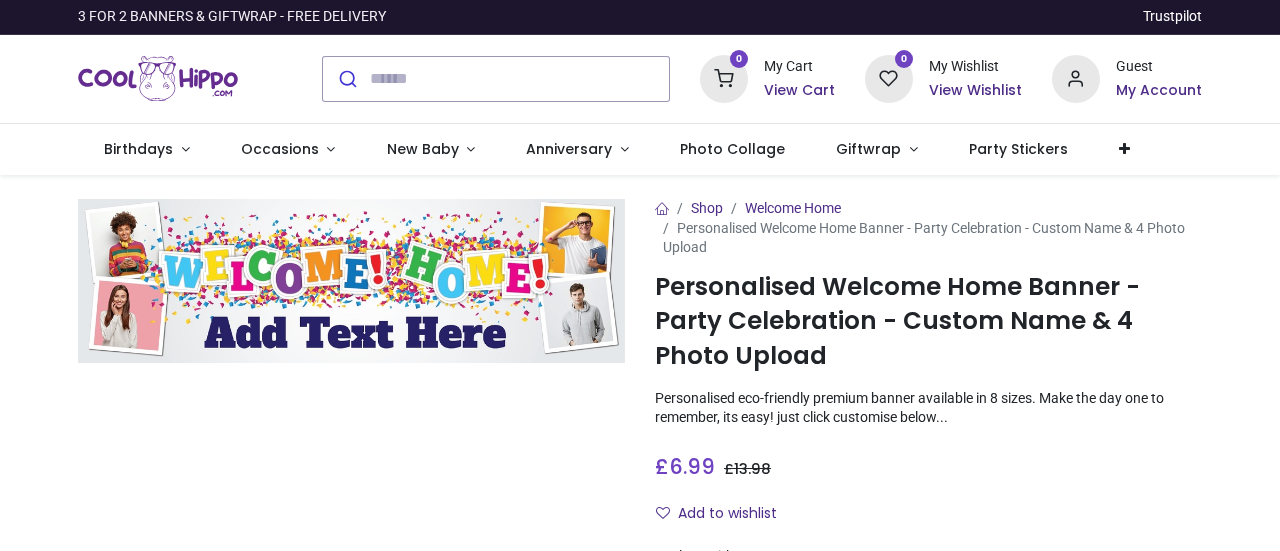 scroll, scrollTop: 0, scrollLeft: 0, axis: both 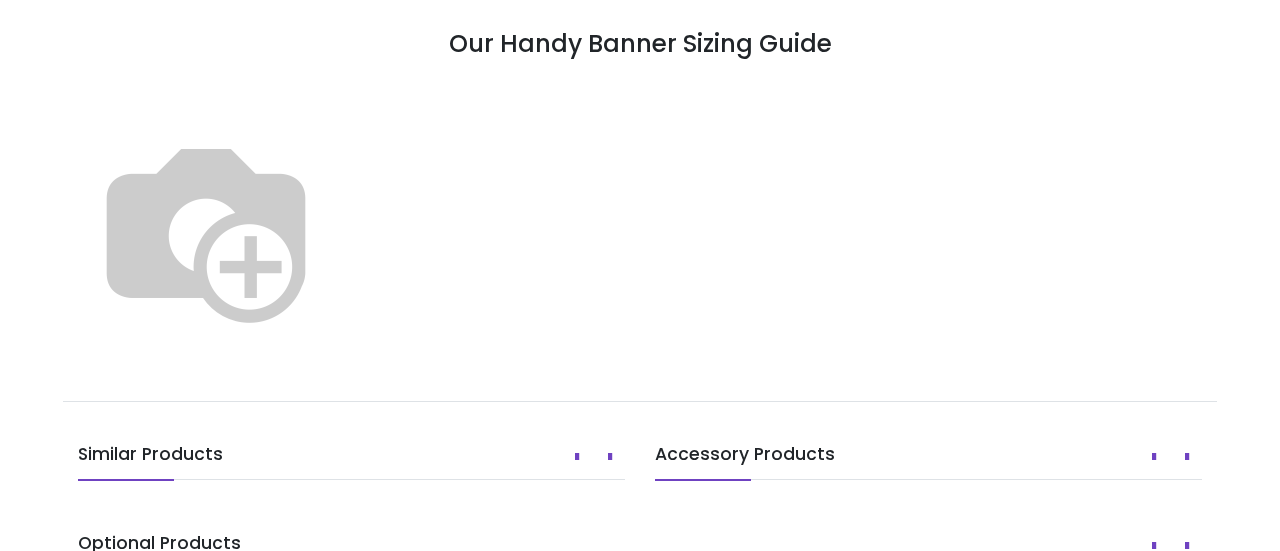 click at bounding box center (206, 229) 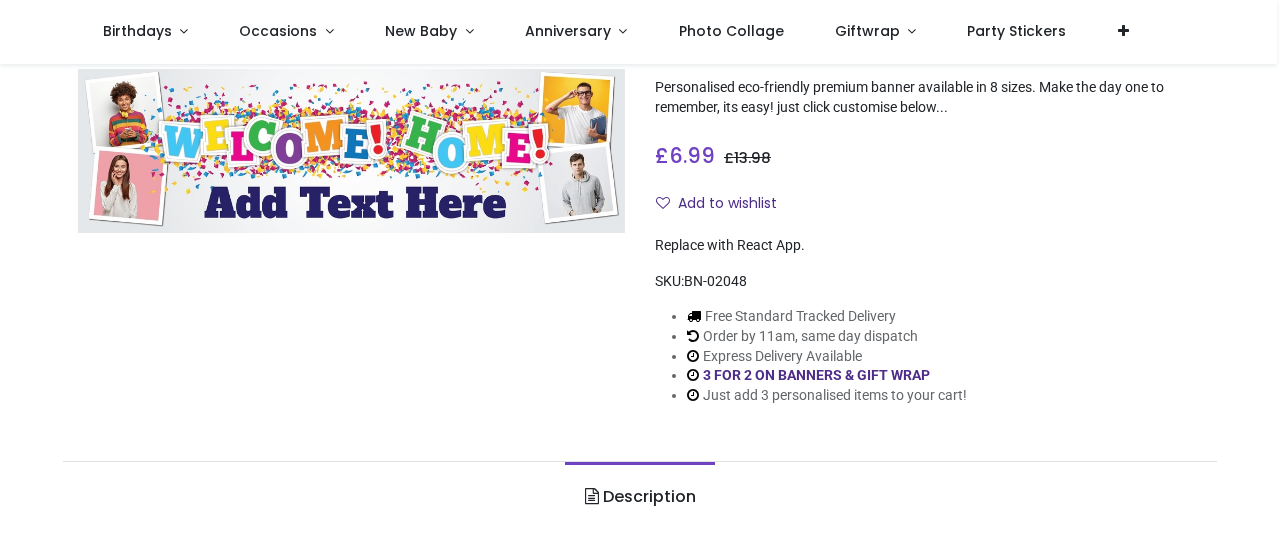 scroll, scrollTop: 0, scrollLeft: 0, axis: both 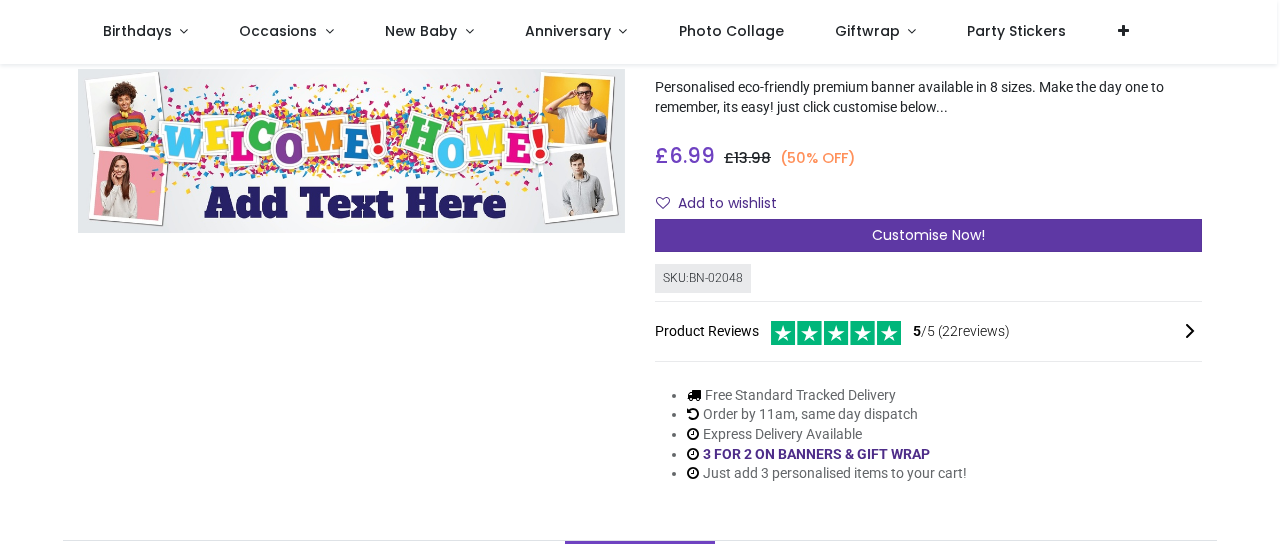 click on "Customise Now!" at bounding box center [928, 236] 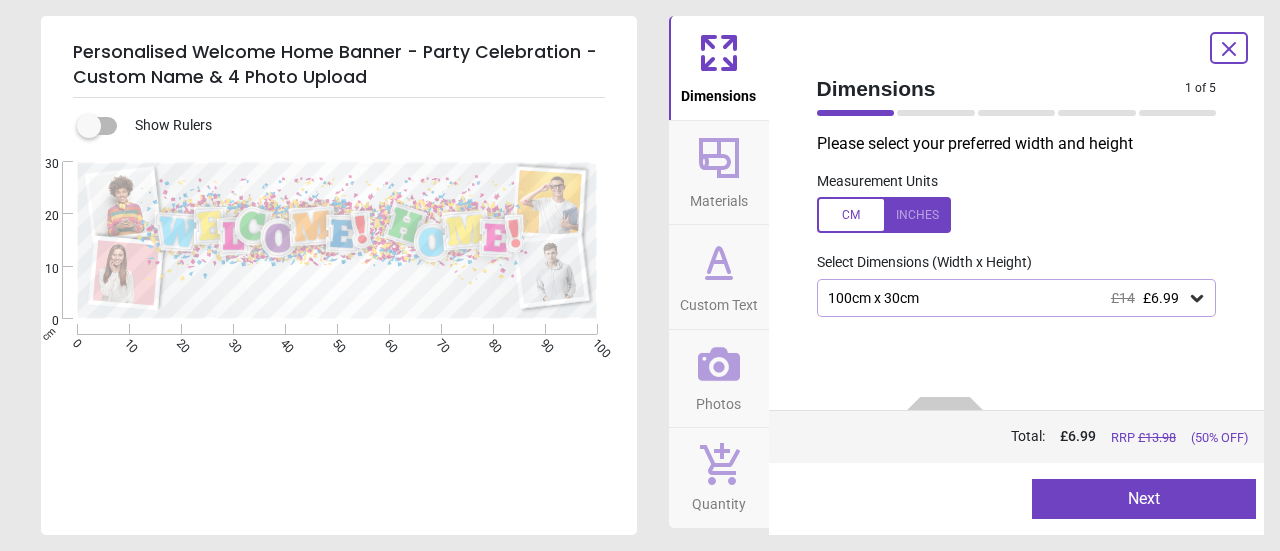 click 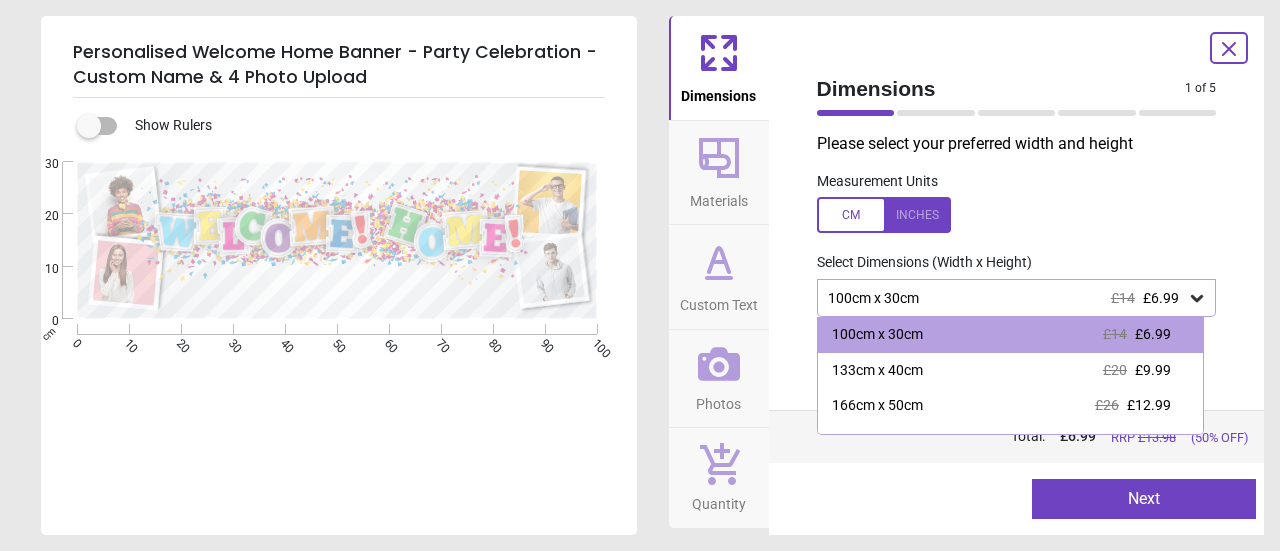 click on "100cm  x  30cm       £14 £6.99" at bounding box center [1007, 298] 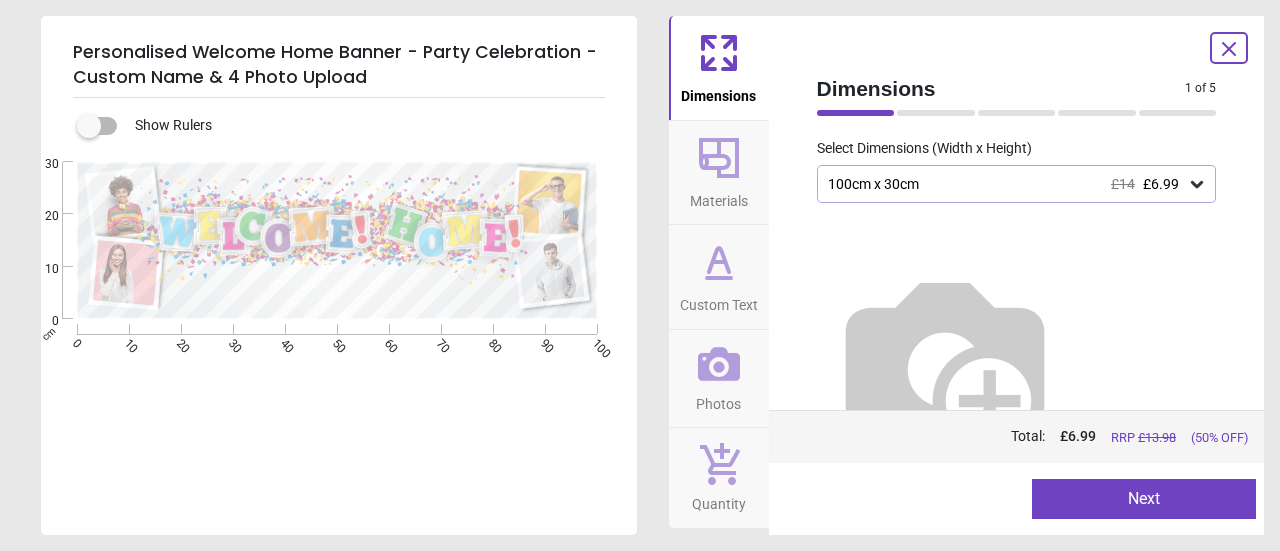 scroll, scrollTop: 117, scrollLeft: 0, axis: vertical 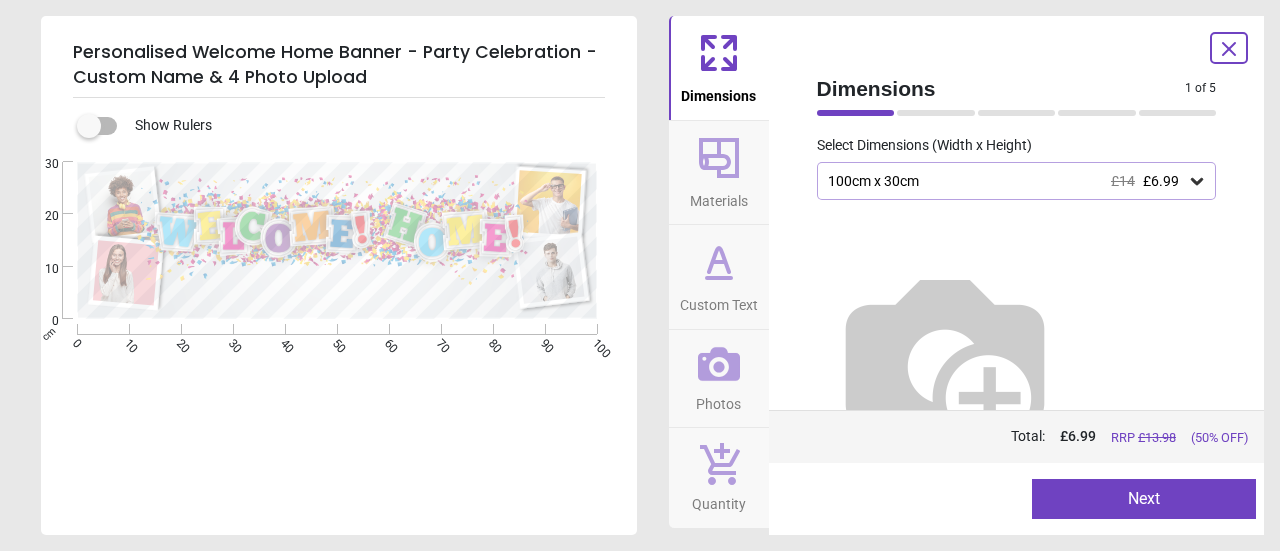 click on "Next" at bounding box center [1144, 499] 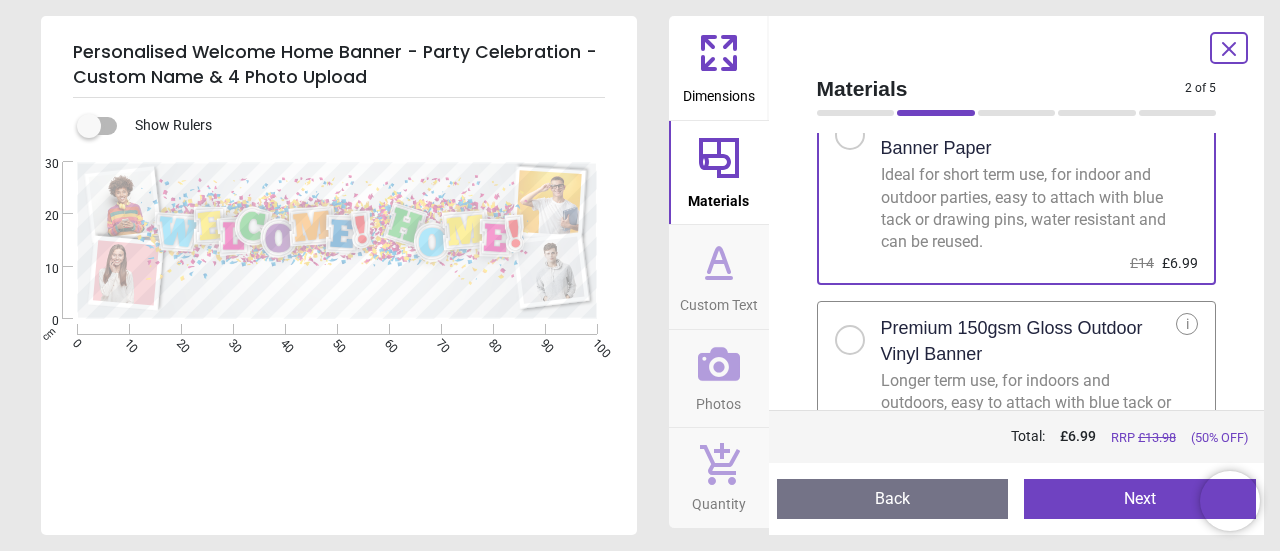 scroll, scrollTop: 154, scrollLeft: 0, axis: vertical 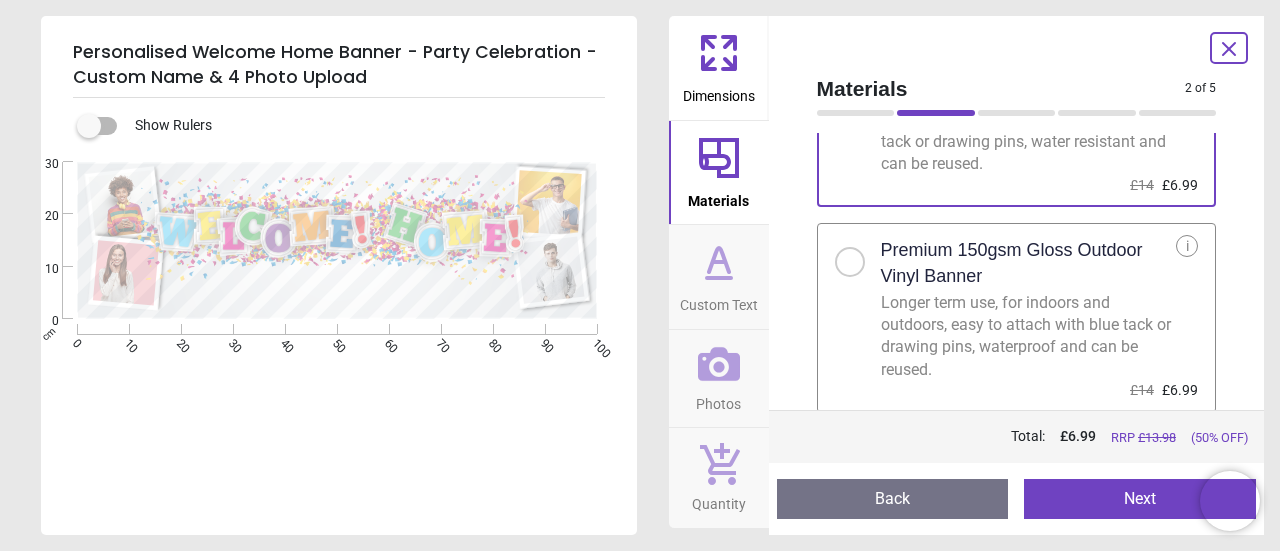 click on "Next" at bounding box center [1140, 499] 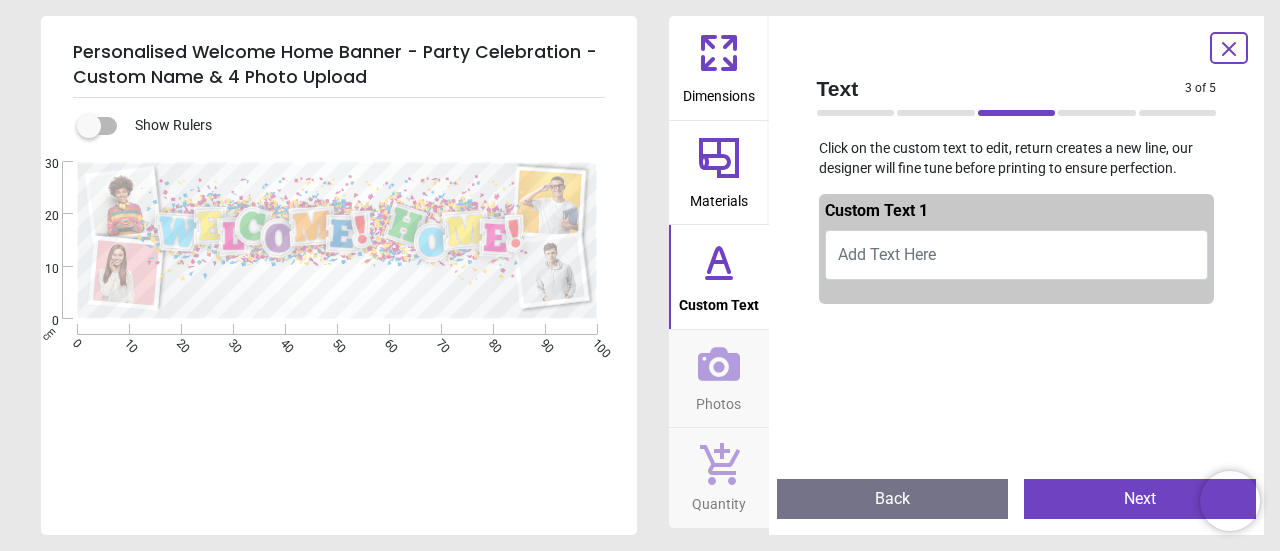 click on "Add Text Here" at bounding box center (1017, 255) 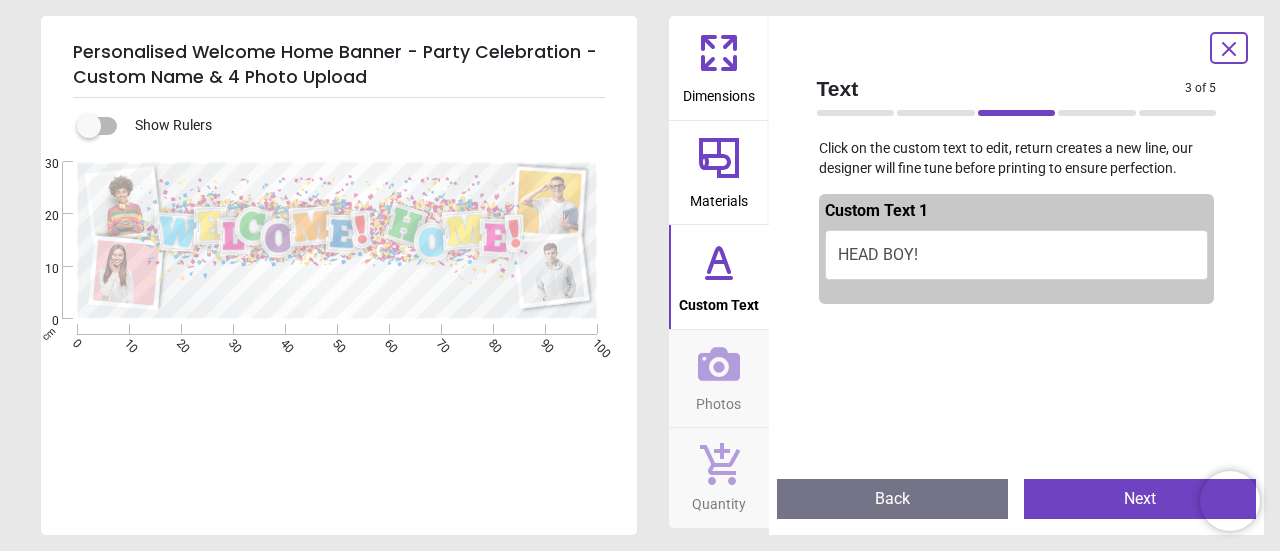 type on "*********" 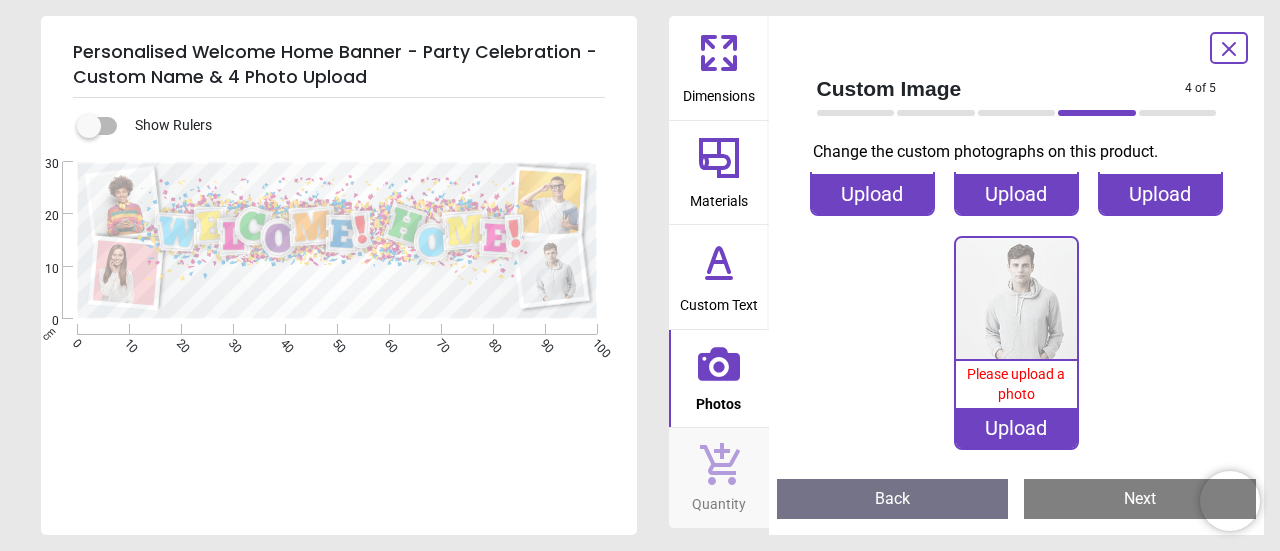 scroll, scrollTop: 0, scrollLeft: 0, axis: both 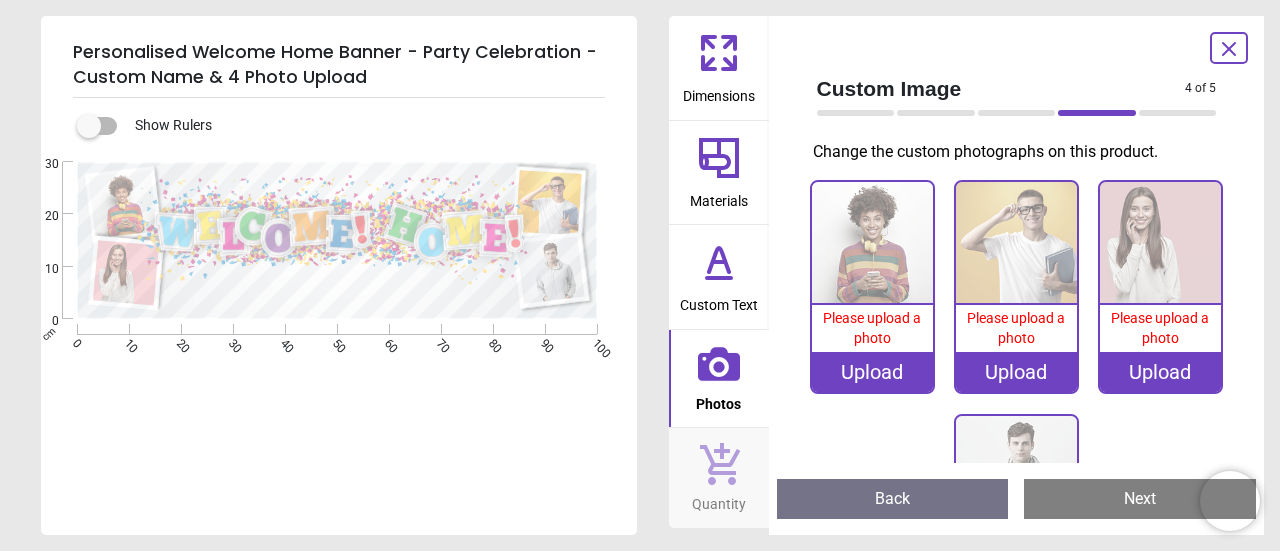 click on "Upload" at bounding box center [872, 372] 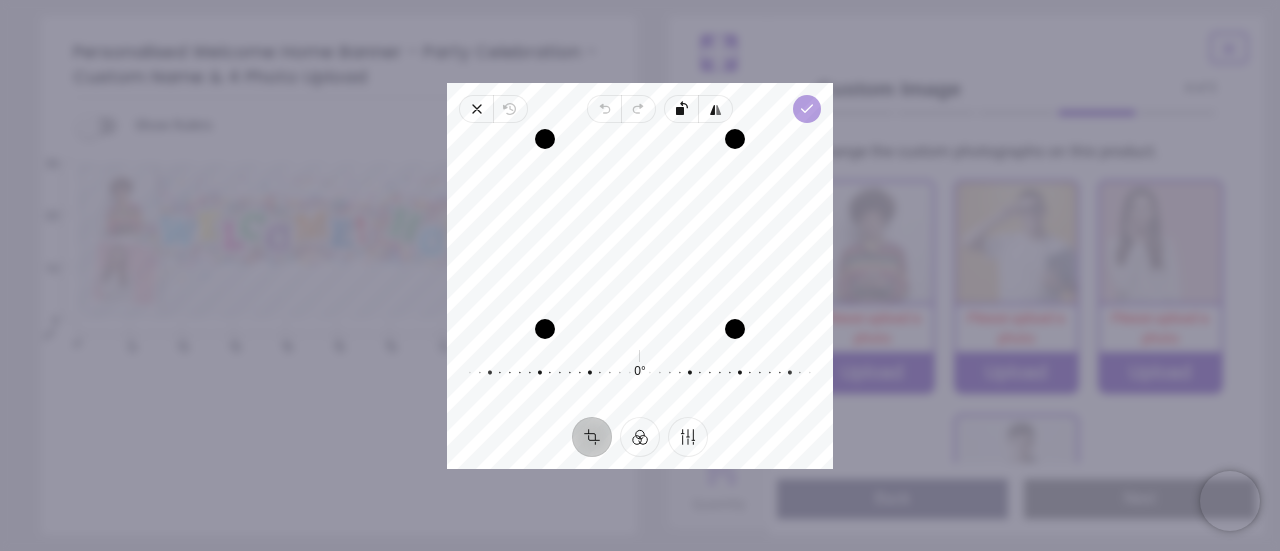 click on "Done" at bounding box center (807, 109) 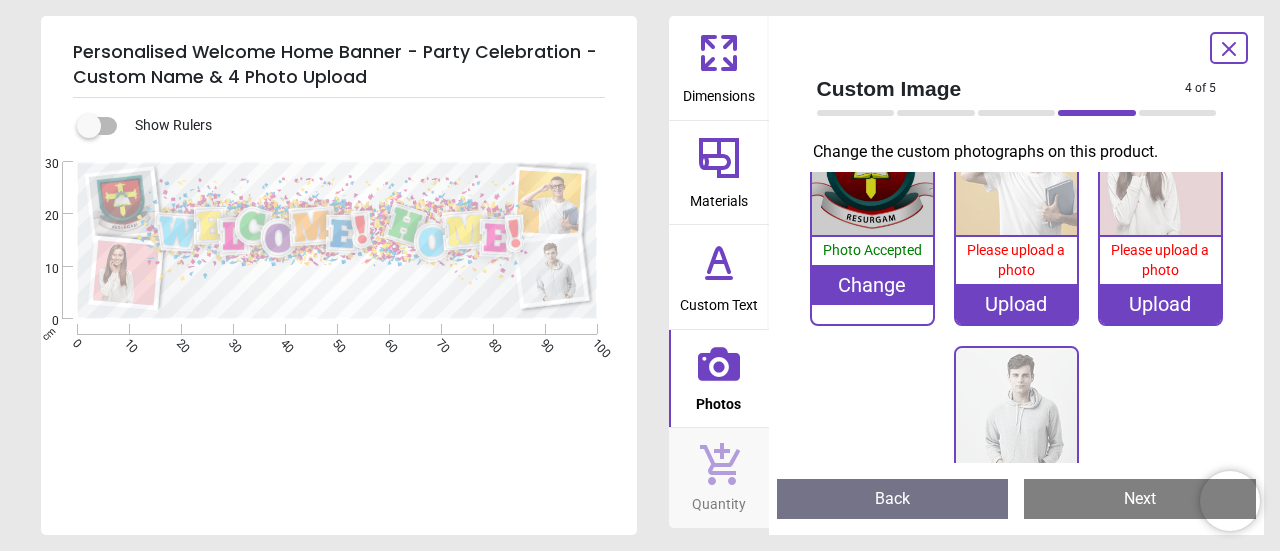 scroll, scrollTop: 100, scrollLeft: 0, axis: vertical 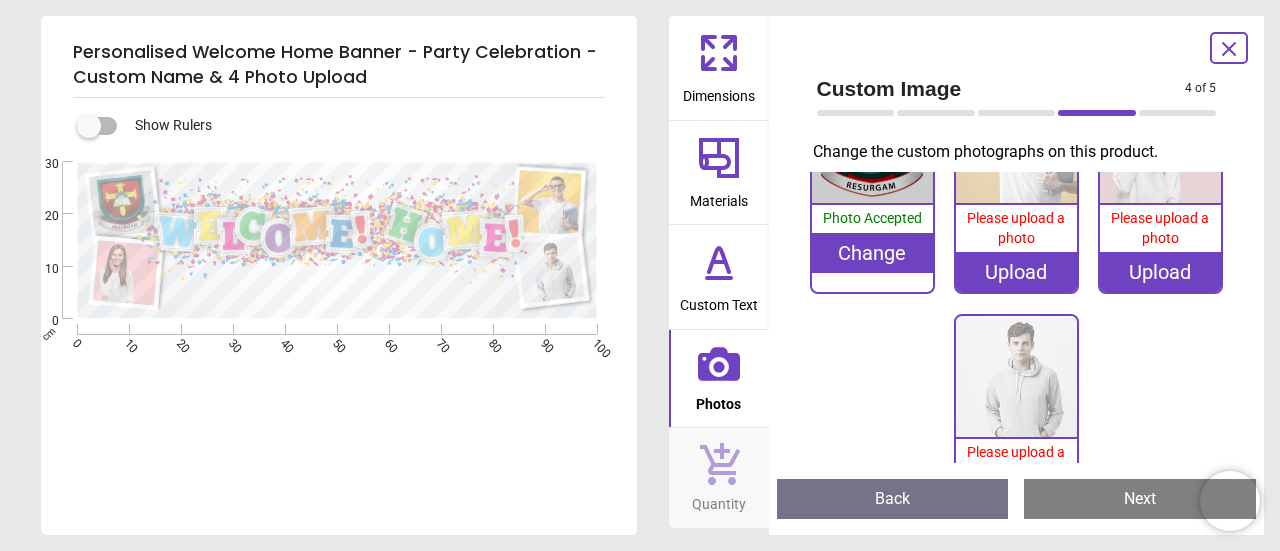 click on "Please upload a photo" at bounding box center (1016, 462) 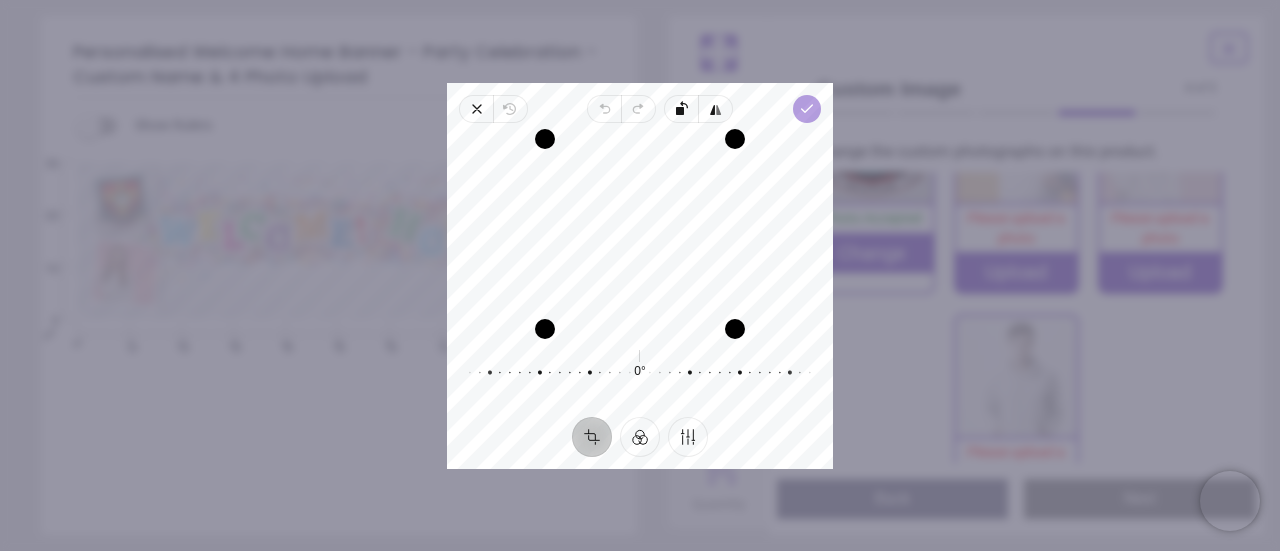 click 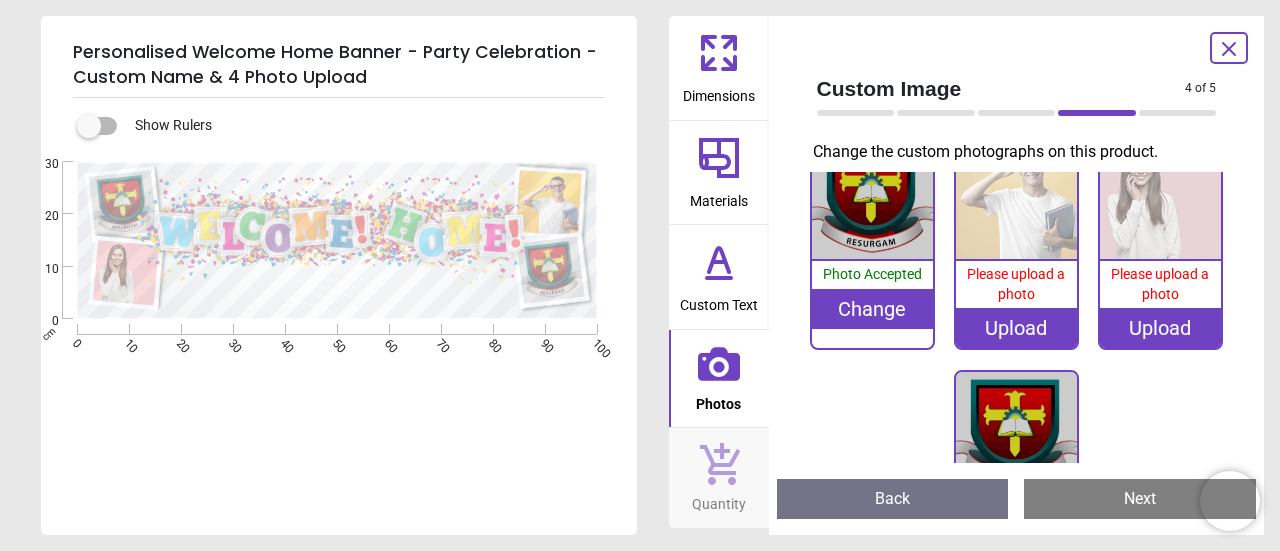 scroll, scrollTop: 0, scrollLeft: 0, axis: both 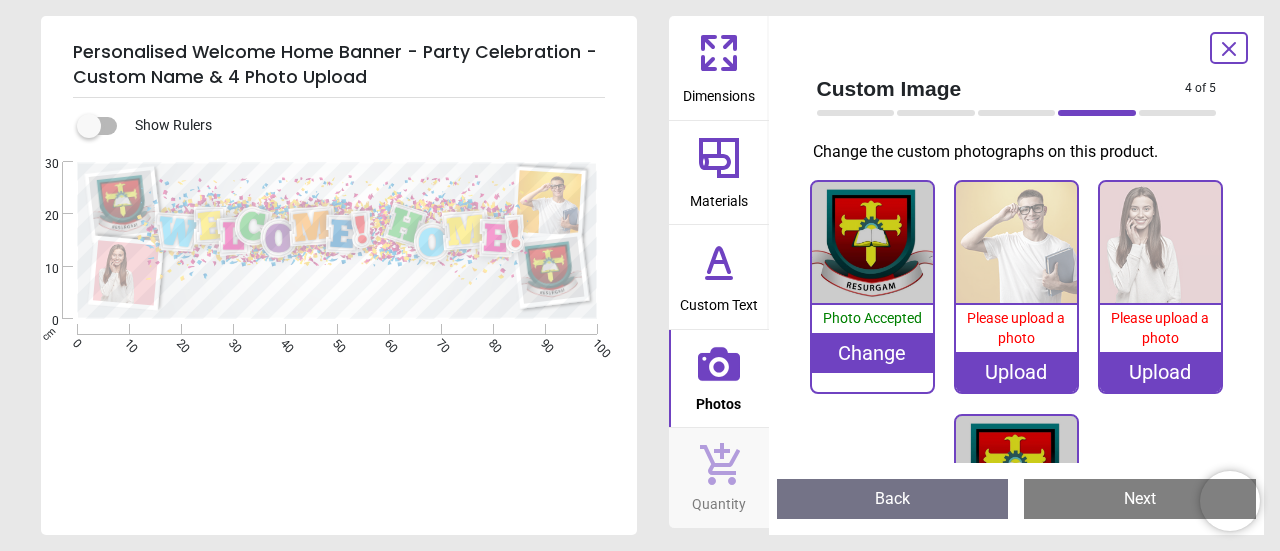 click on "Upload" at bounding box center [1016, 372] 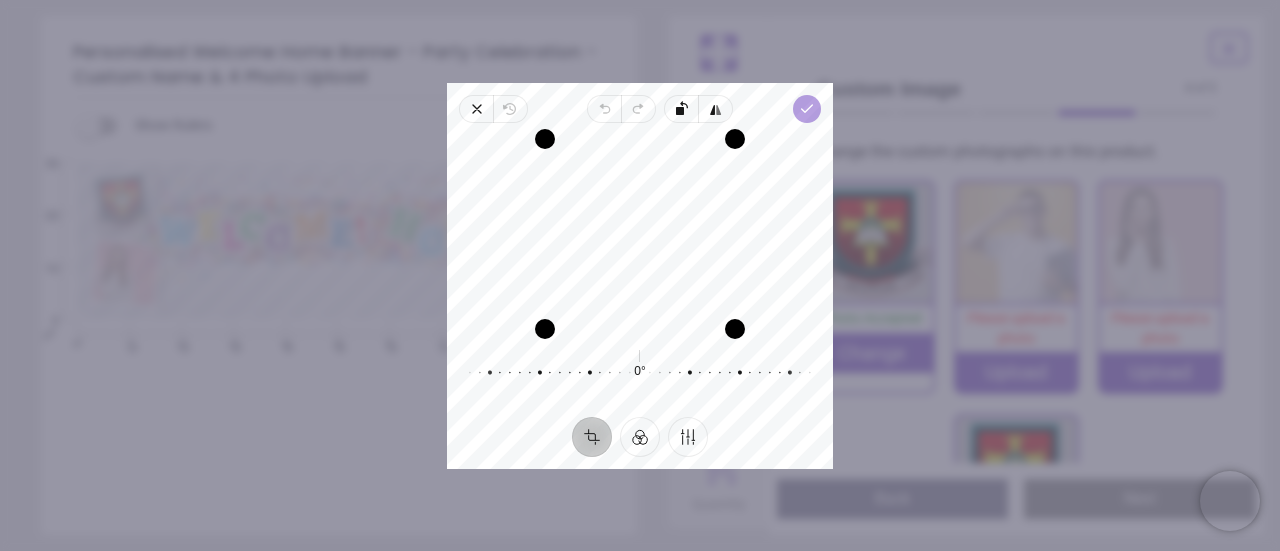 click 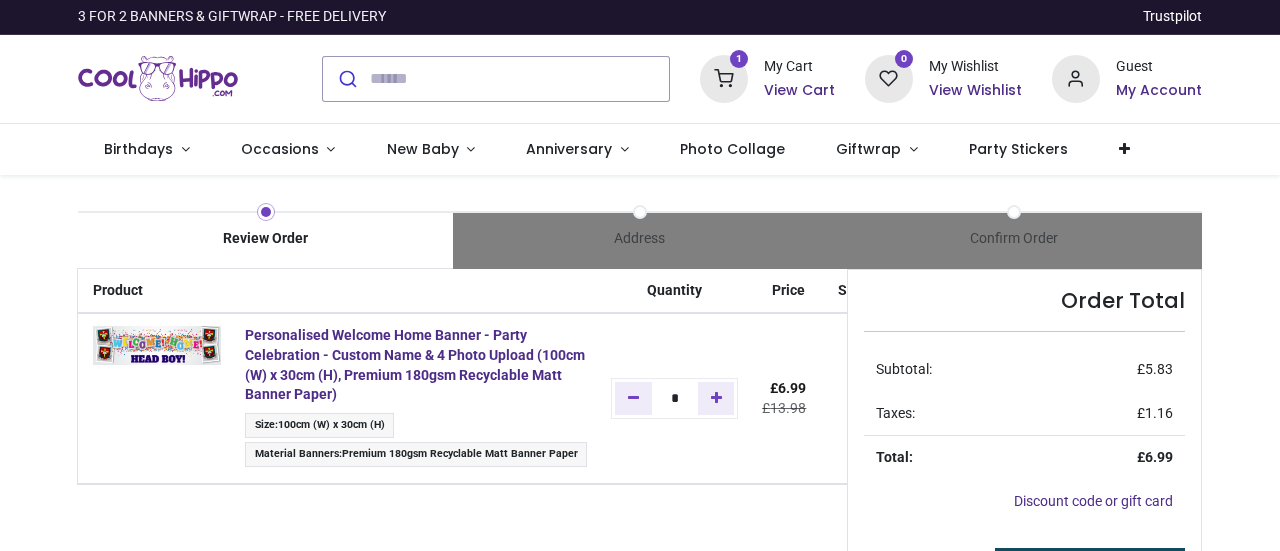scroll, scrollTop: 0, scrollLeft: 0, axis: both 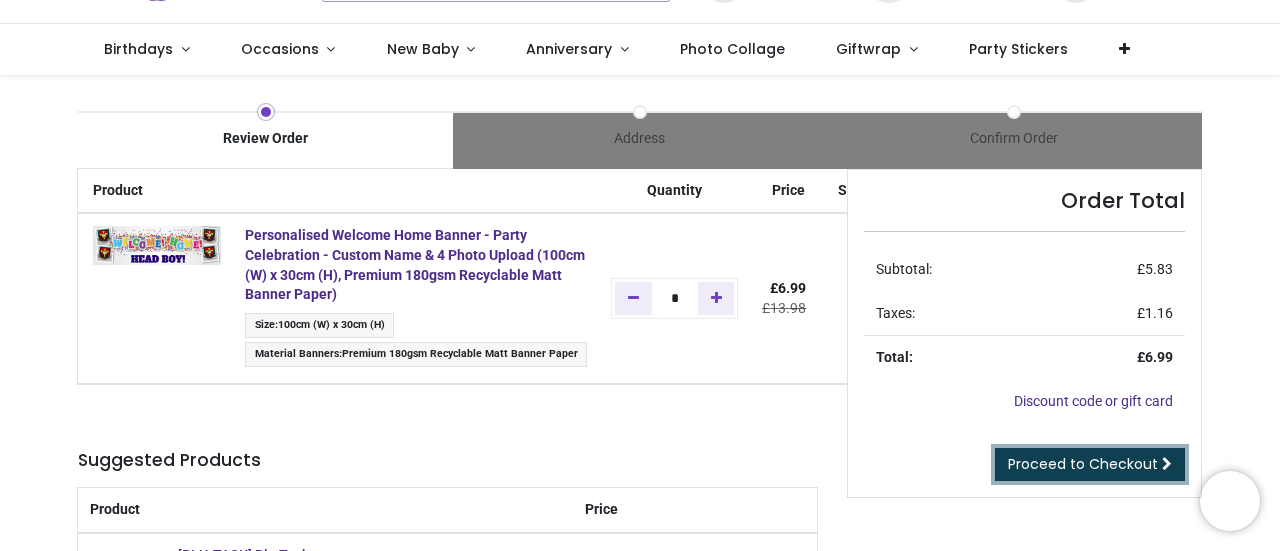 click on "Proceed to Checkout" at bounding box center [1083, 464] 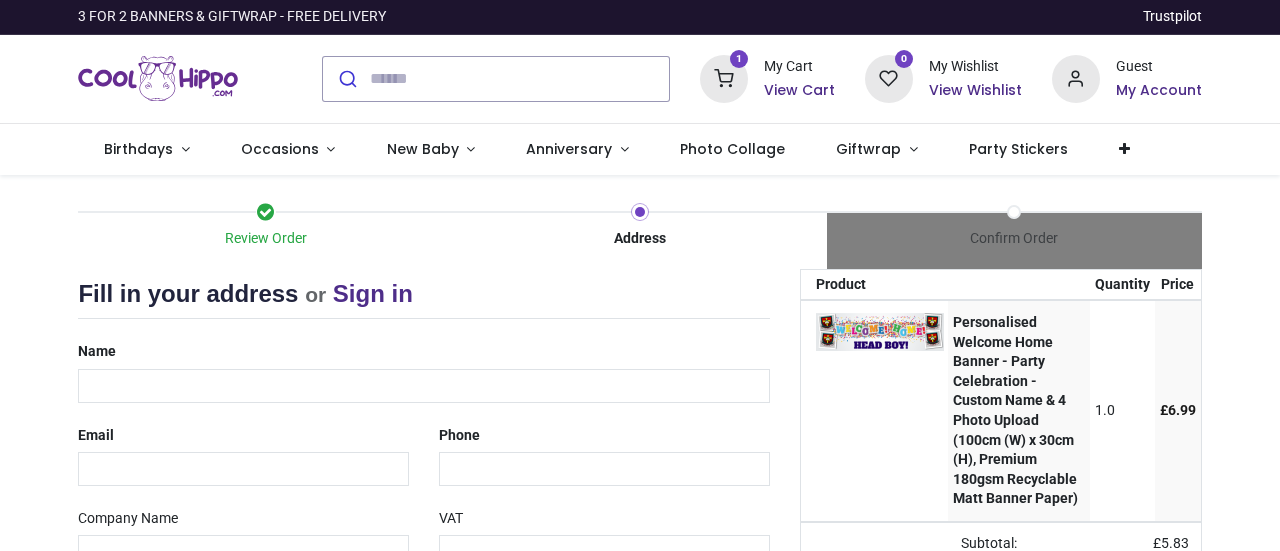 scroll, scrollTop: 0, scrollLeft: 0, axis: both 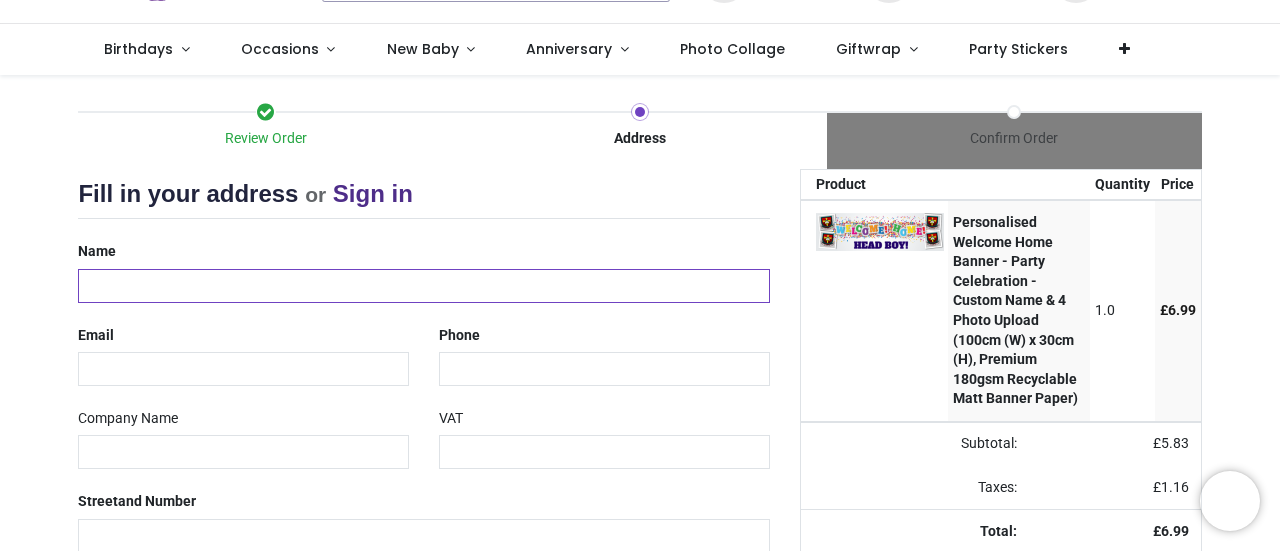 click at bounding box center [423, 286] 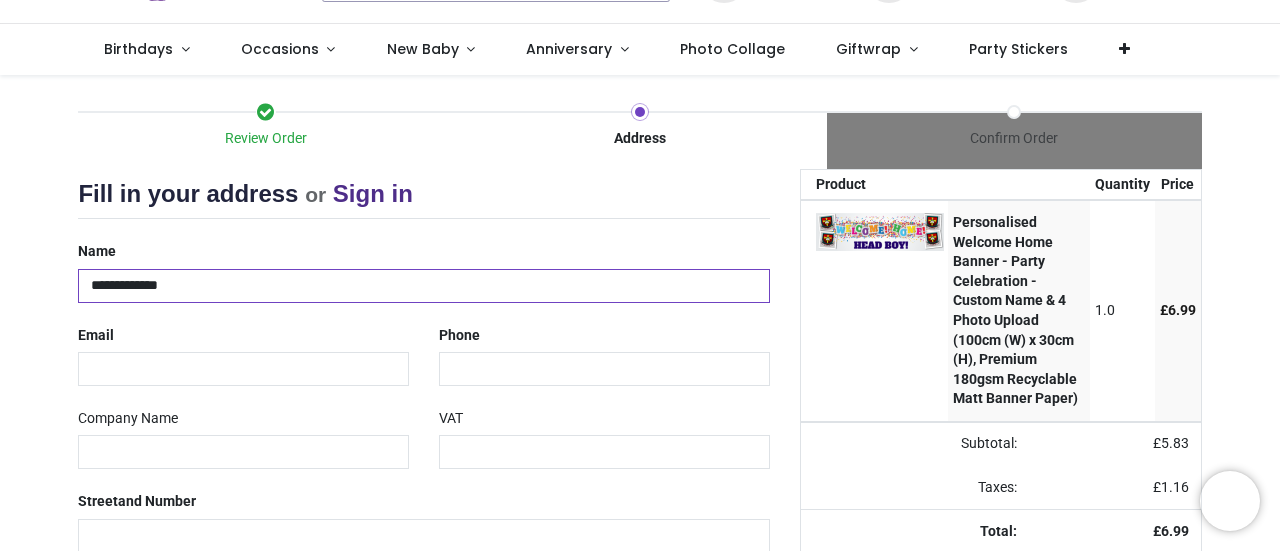type on "**********" 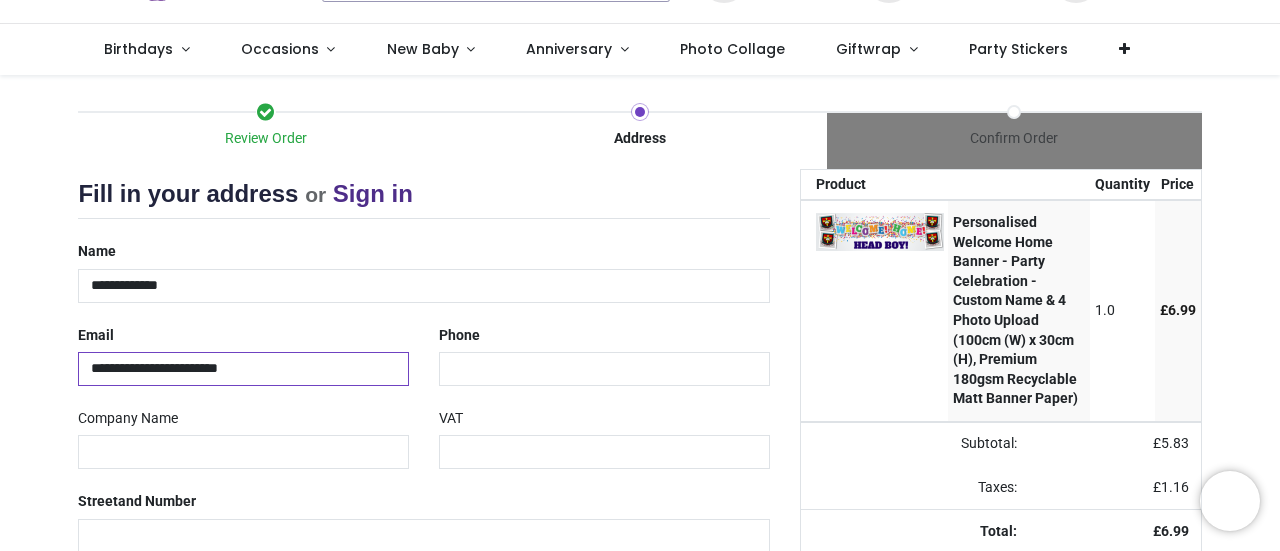 type on "**********" 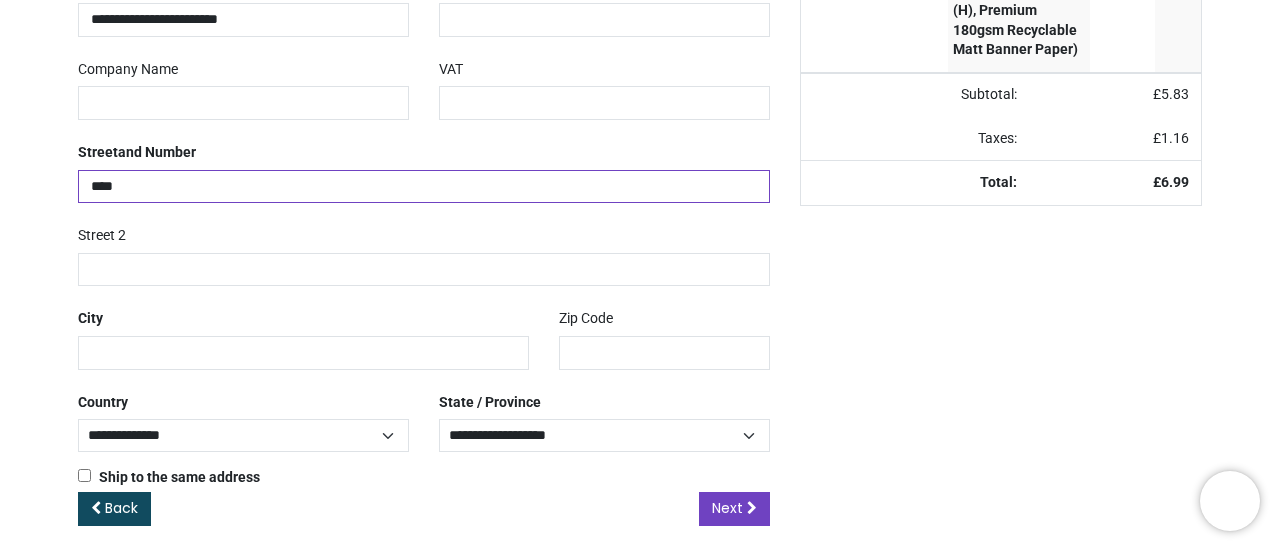 scroll, scrollTop: 457, scrollLeft: 0, axis: vertical 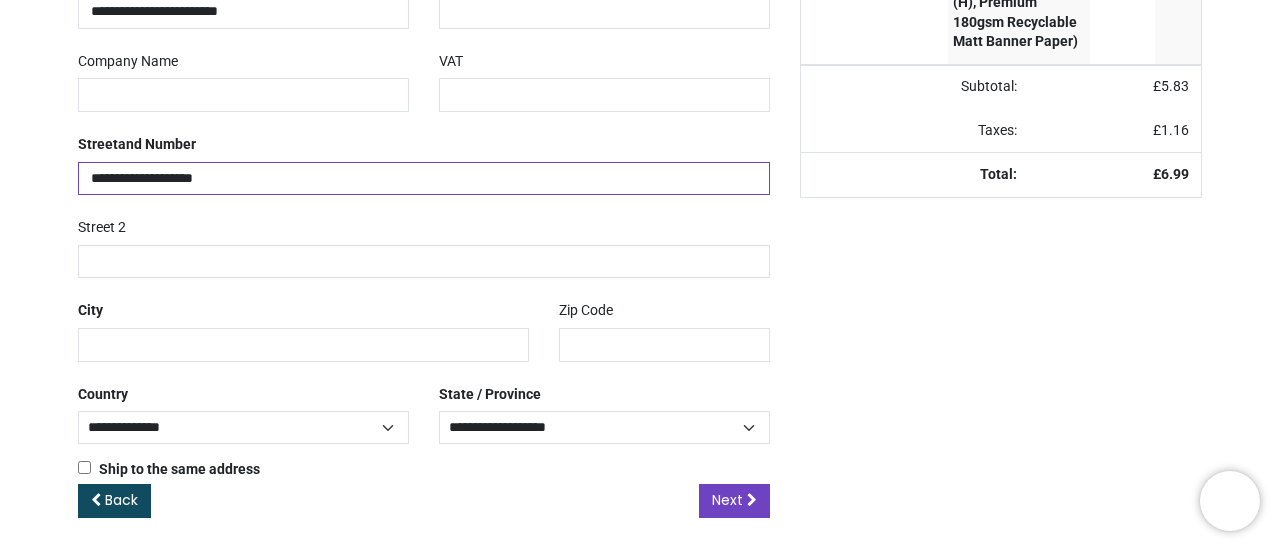 type on "**********" 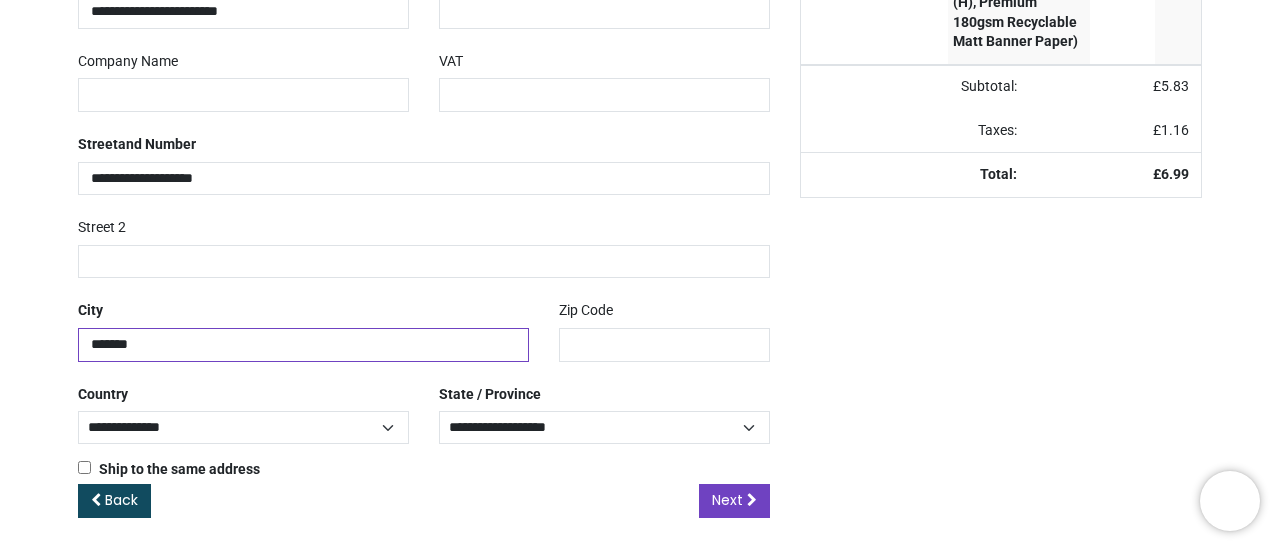 type on "*******" 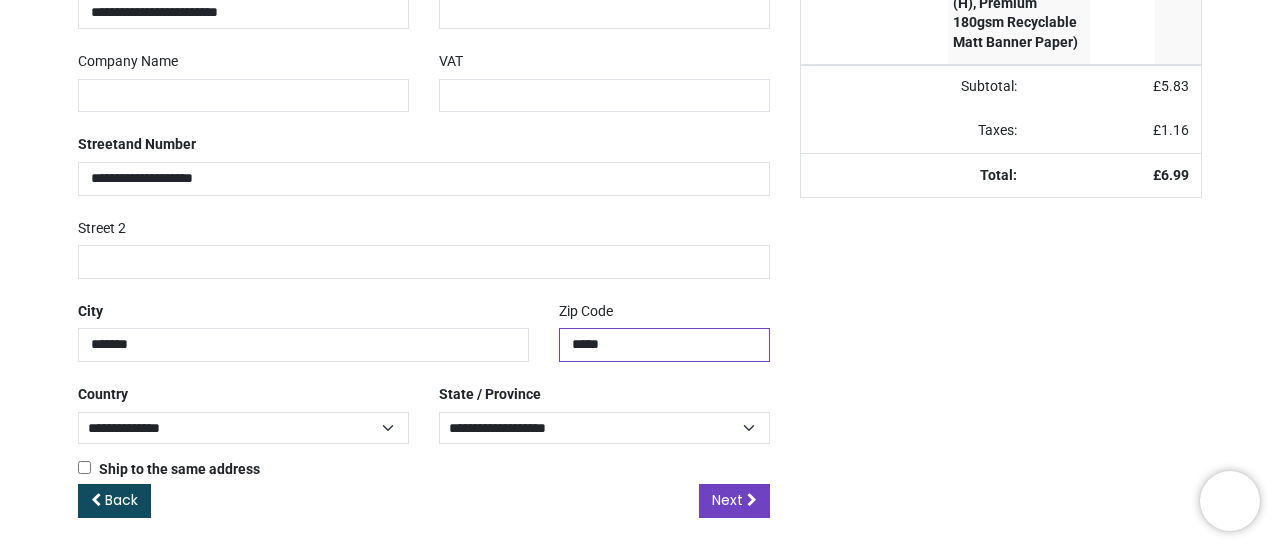 scroll, scrollTop: 458, scrollLeft: 0, axis: vertical 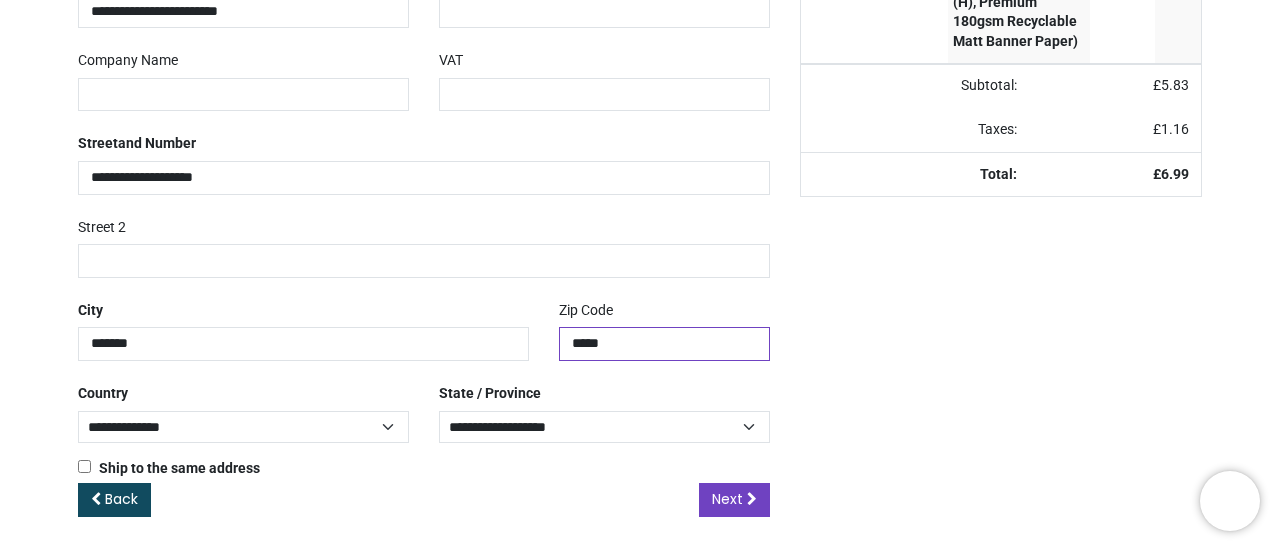 type on "******" 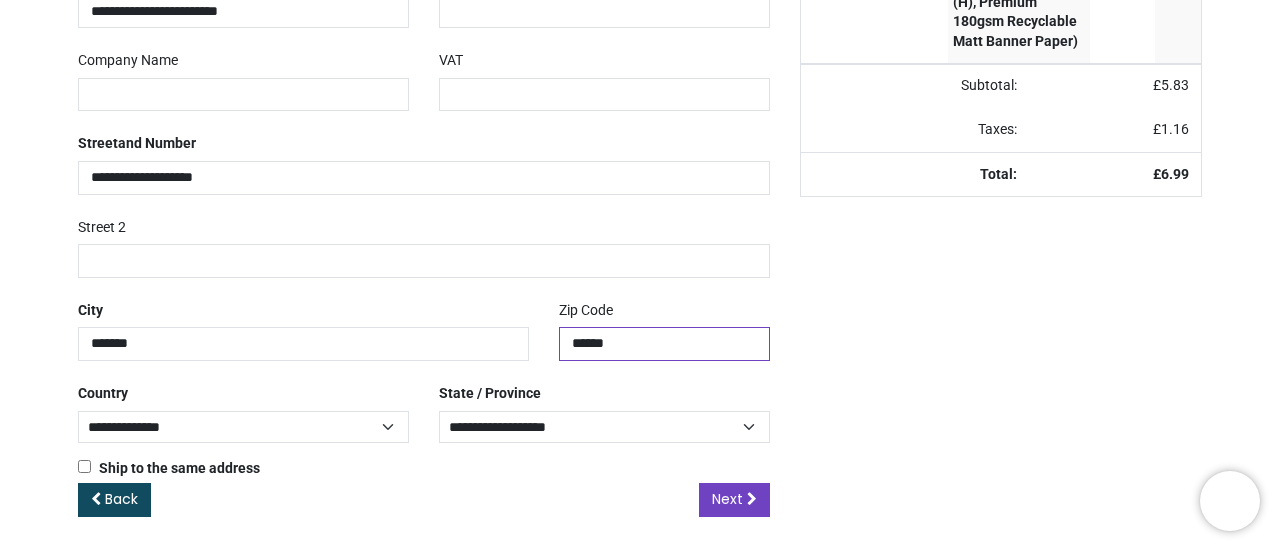 select on "***" 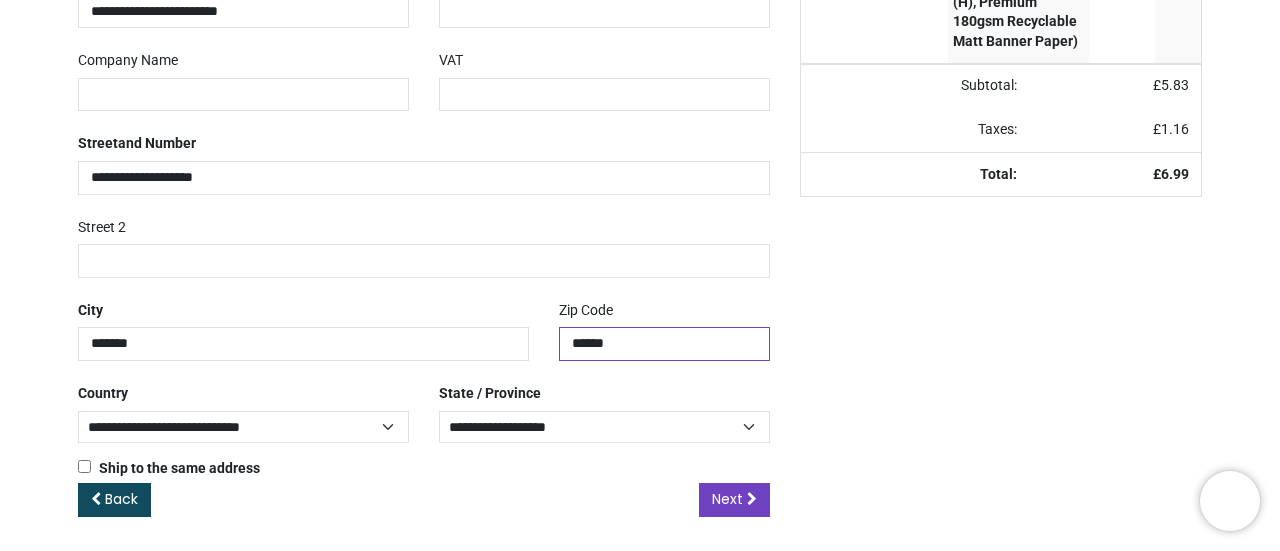 type on "*******" 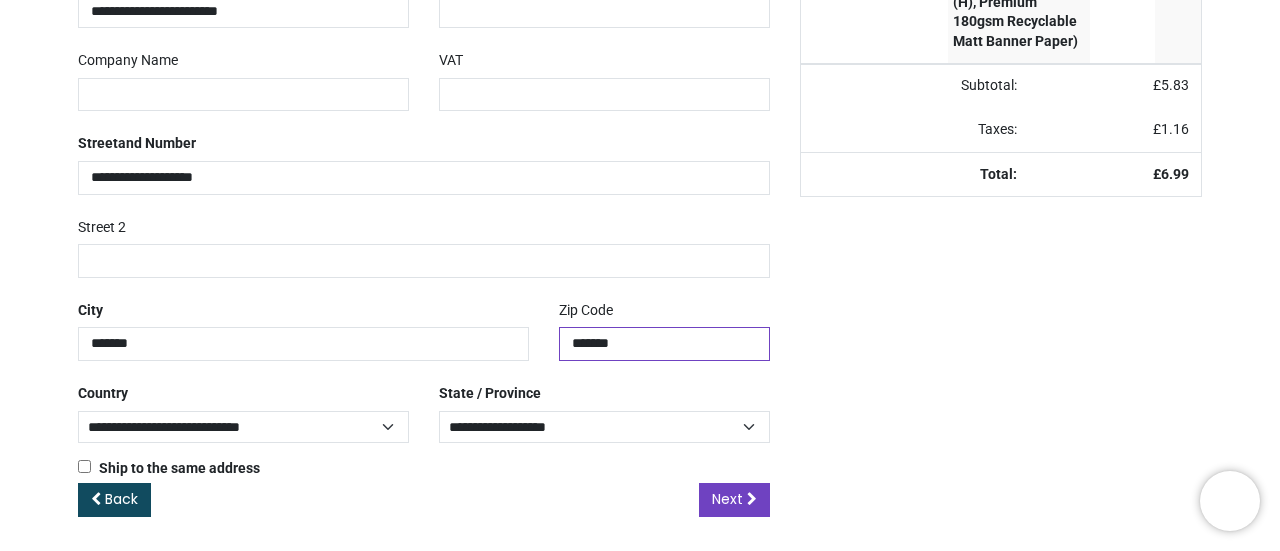 select on "***" 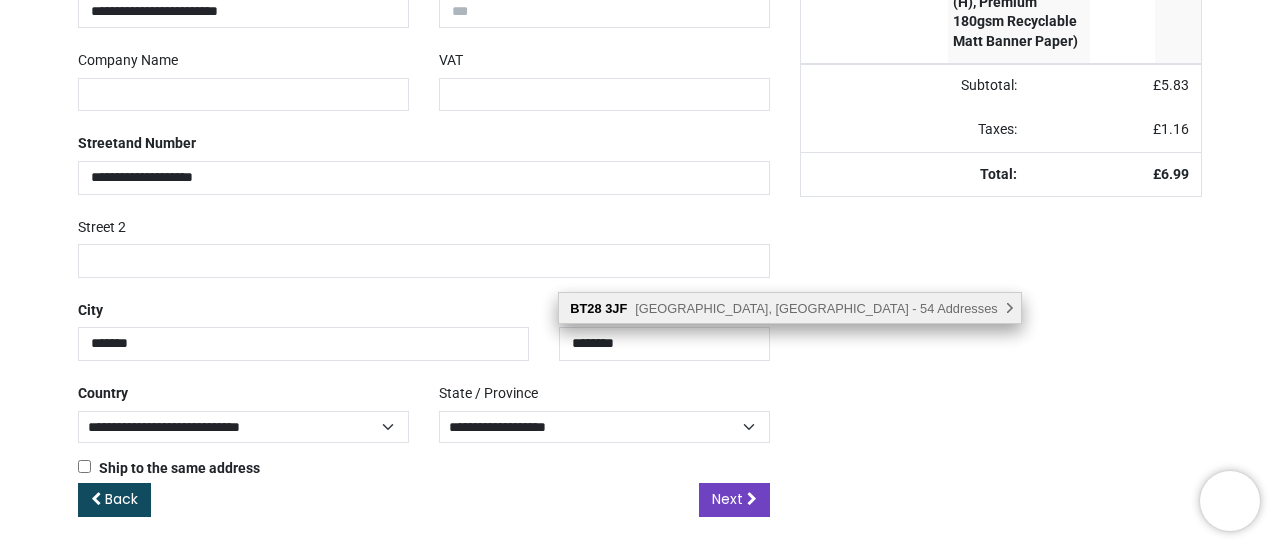 click on "Killowen Grange, Lisburn - 54 Addresses" at bounding box center [816, 308] 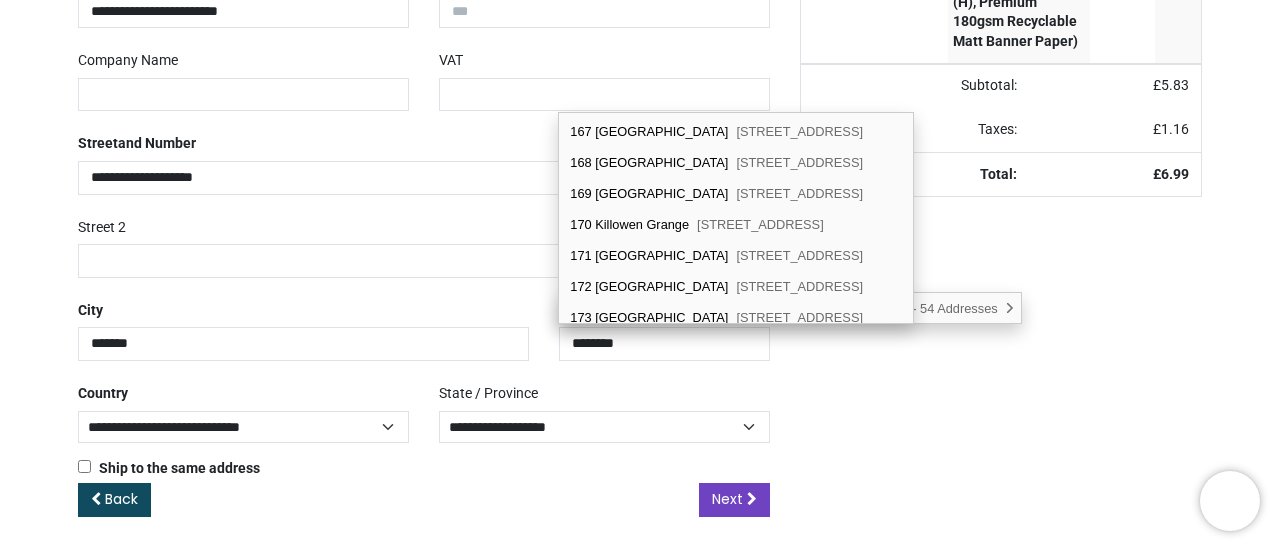 scroll, scrollTop: 500, scrollLeft: 0, axis: vertical 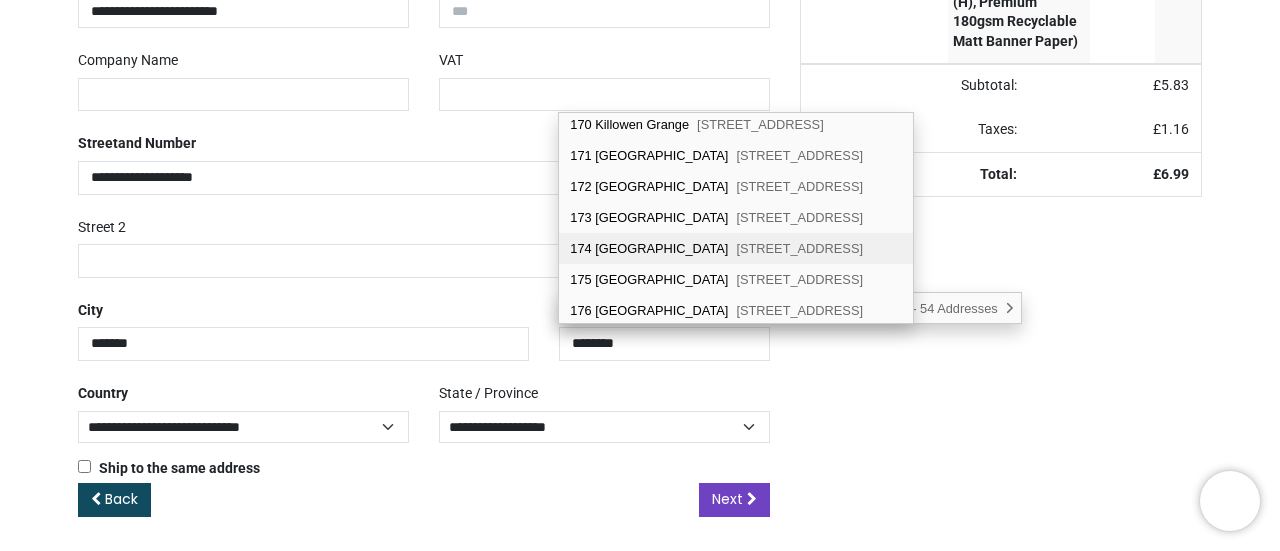 click on "Lisburn, BT28 3JF" at bounding box center (799, 248) 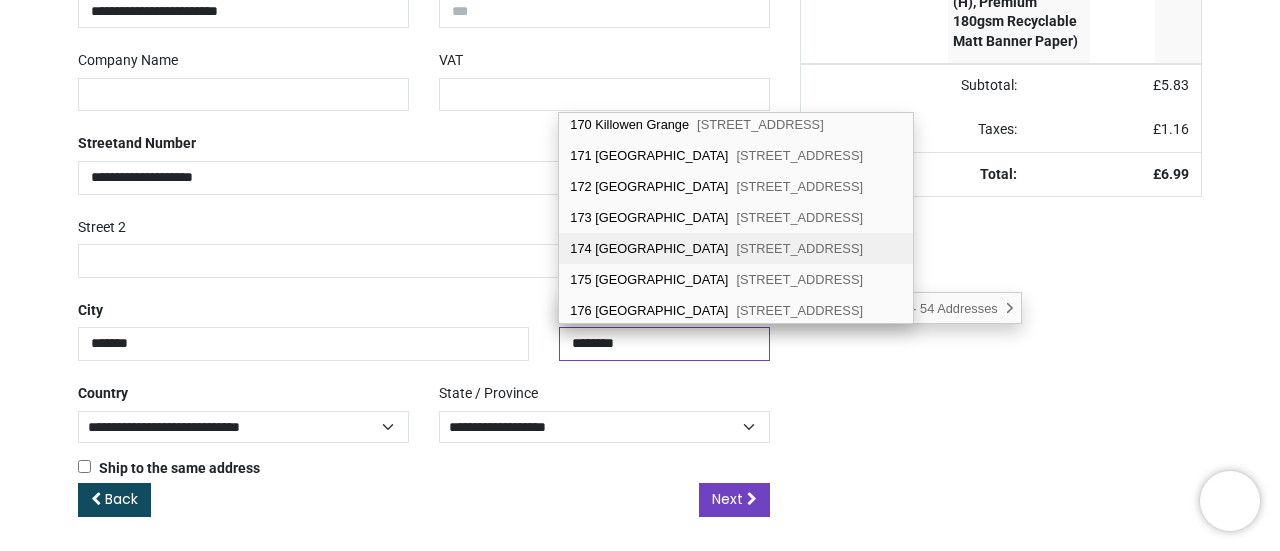 type on "**********" 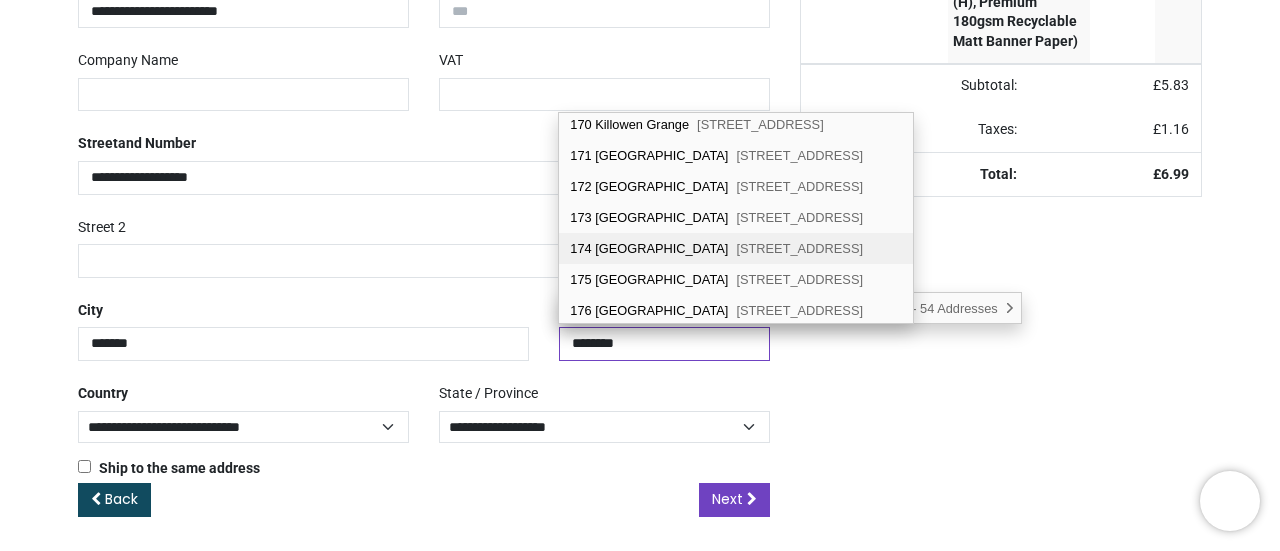 select on "***" 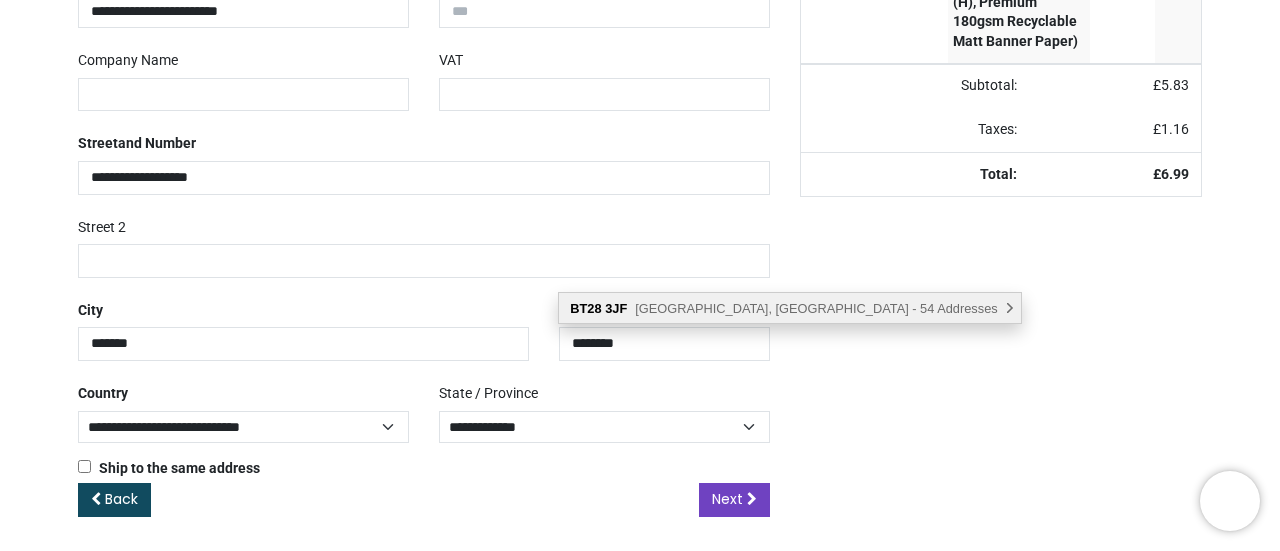 click on "Killowen Grange, Lisburn - 54 Addresses" at bounding box center (816, 308) 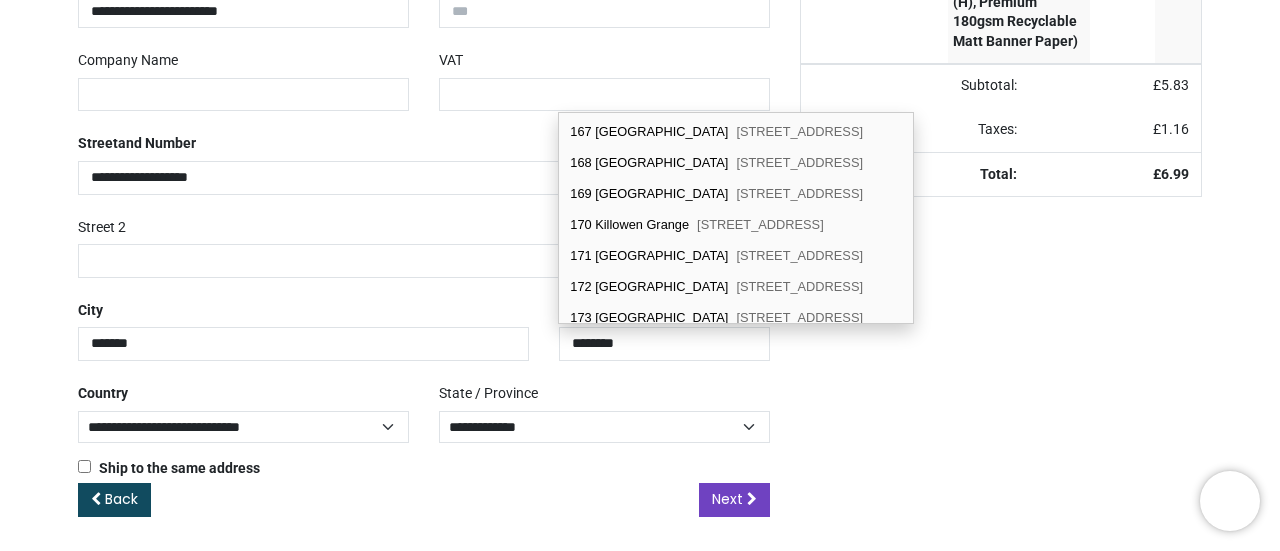 scroll, scrollTop: 500, scrollLeft: 0, axis: vertical 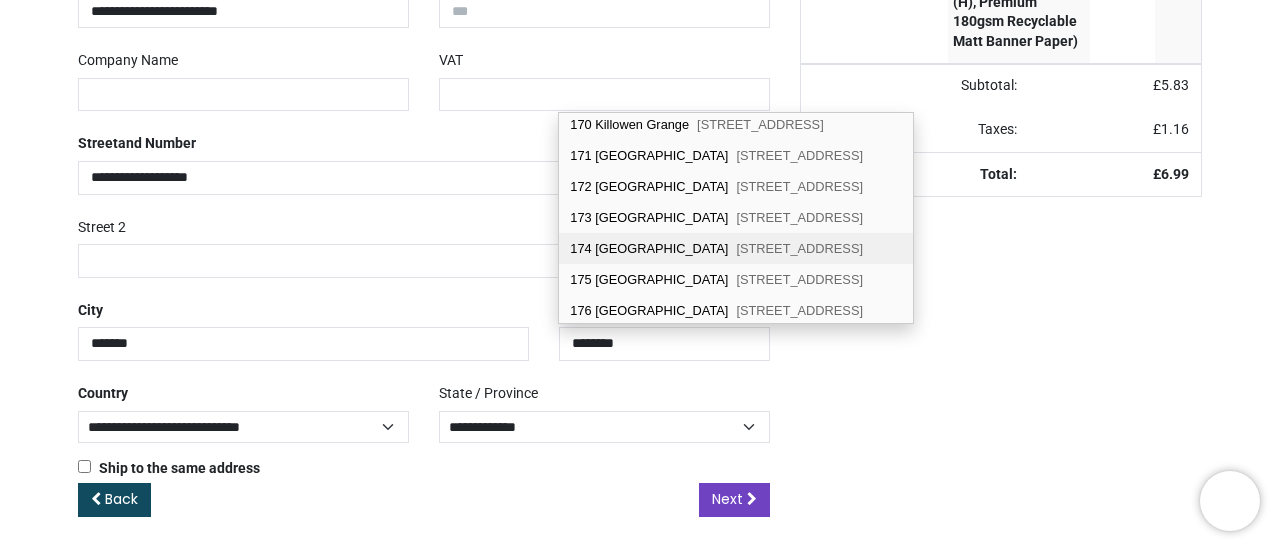 click on "174 Killowen Grange Lisburn, BT28 3JF" at bounding box center [735, 248] 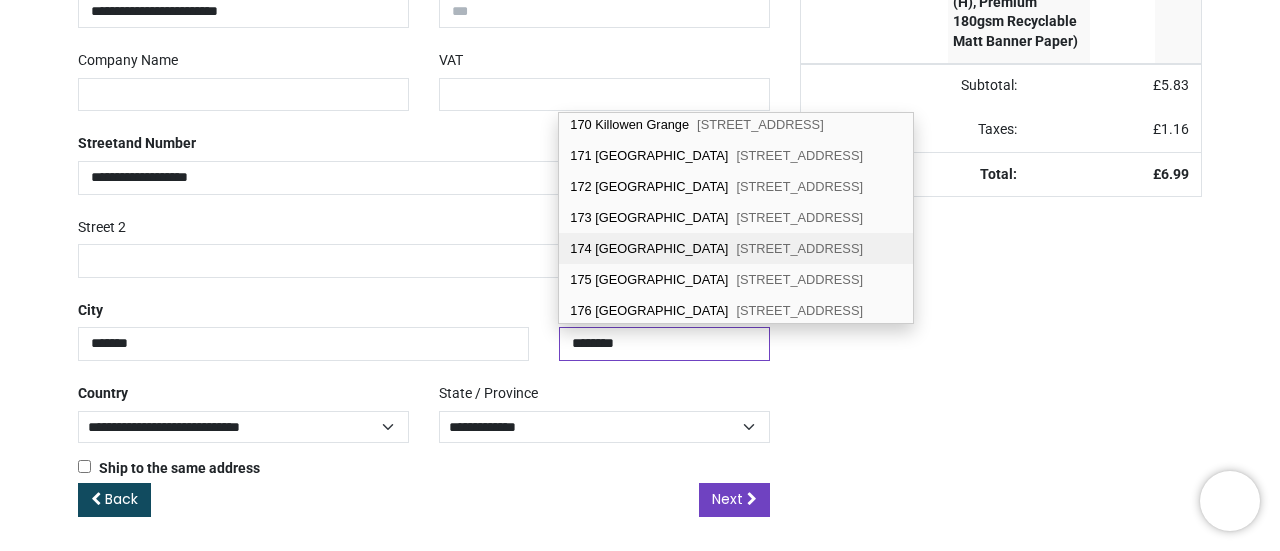 select on "***" 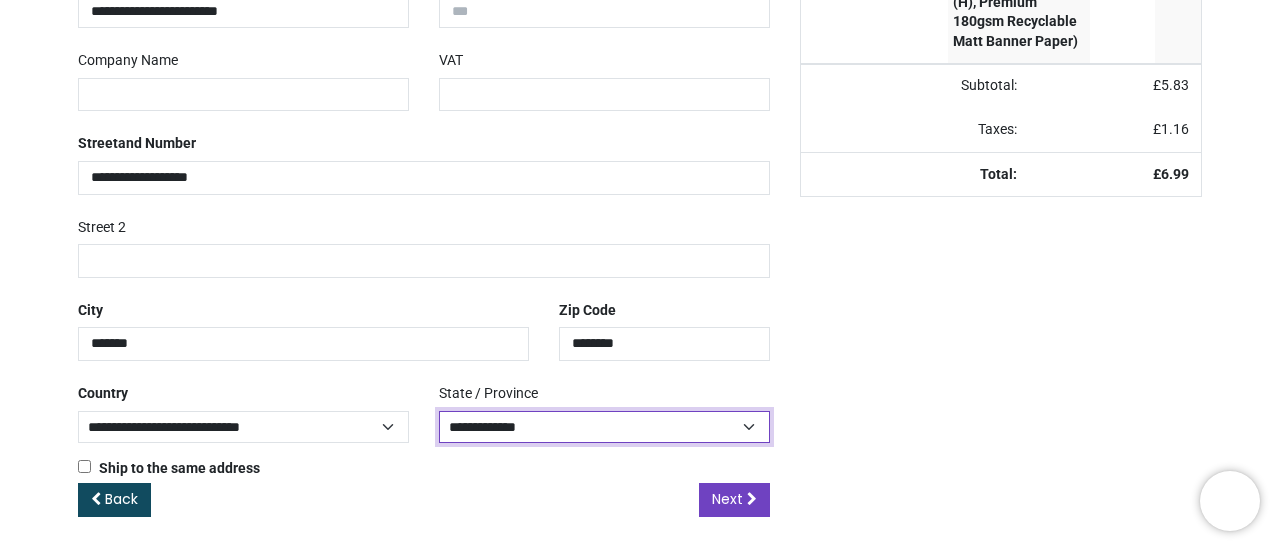 click on "**********" at bounding box center (604, 427) 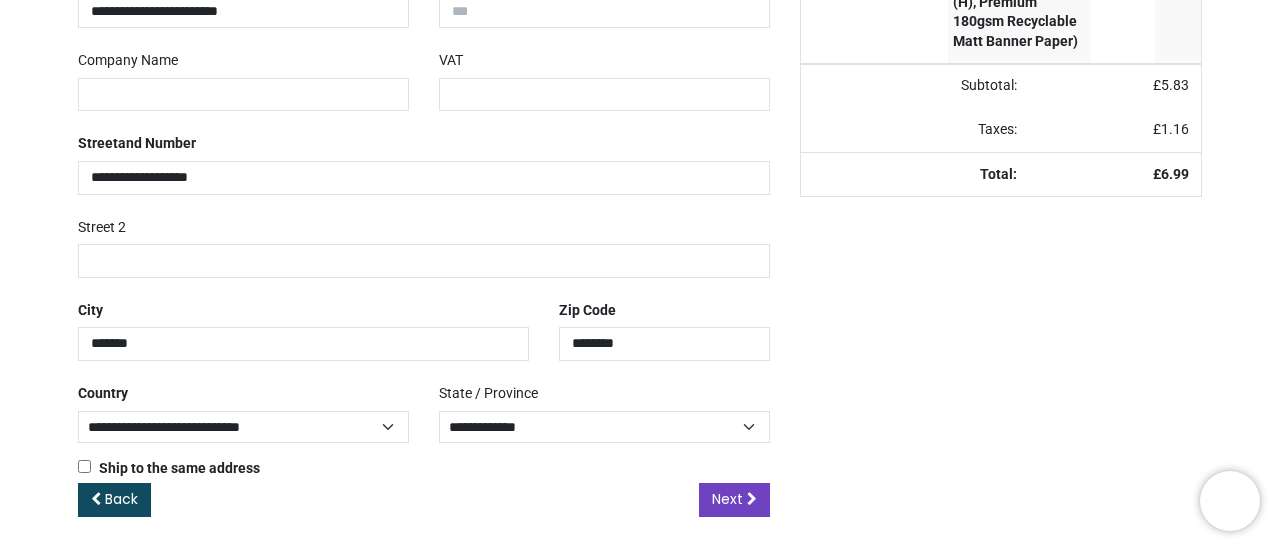click on "Your order:    £  6.99
Product
Quantity
Price
Personalised Welcome Home Banner - Party Celebration - Custom Name & 4 Photo Upload (100cm (W) x 30cm (H), Premium 180gsm Recyclable Matt Banner Paper)
1.0 £  6.99 £" at bounding box center [1001, 180] 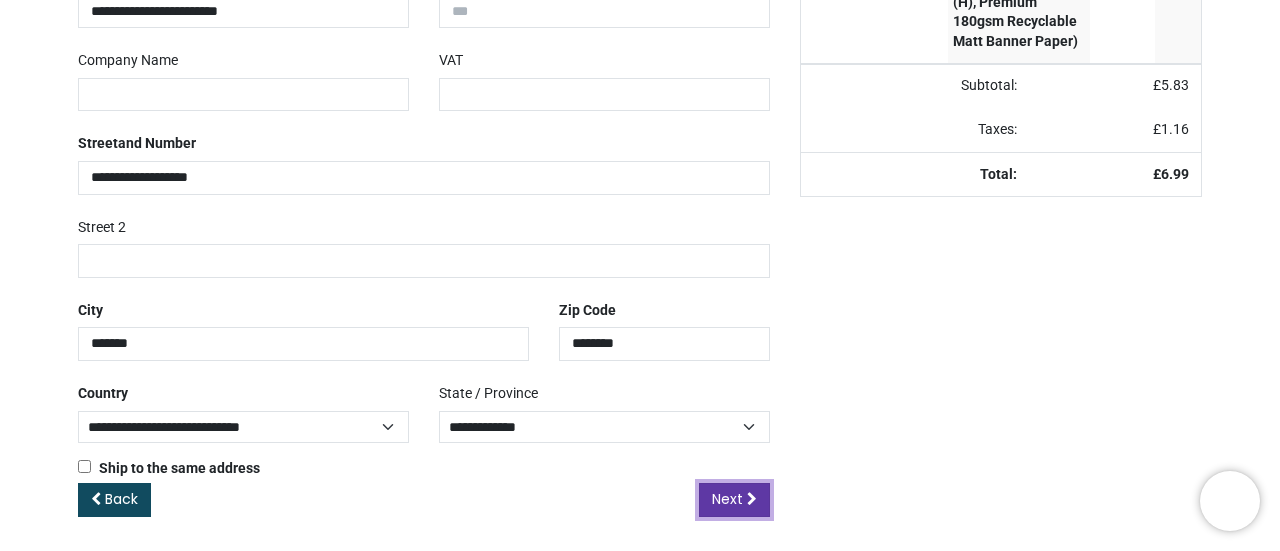 click on "Next" at bounding box center [734, 500] 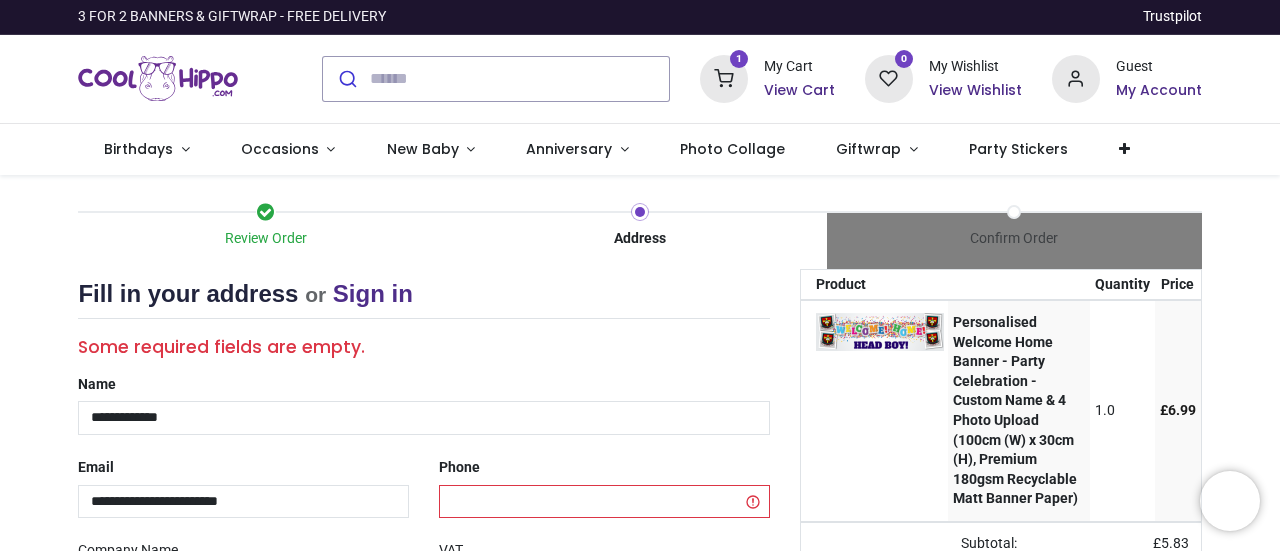 scroll, scrollTop: 0, scrollLeft: 0, axis: both 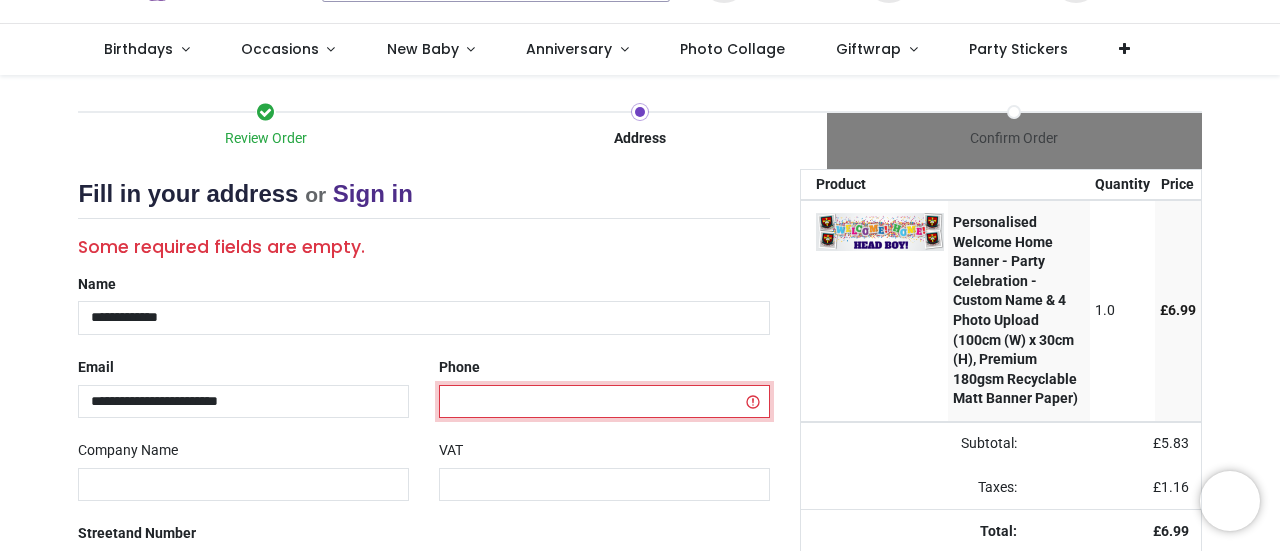 click at bounding box center [604, 402] 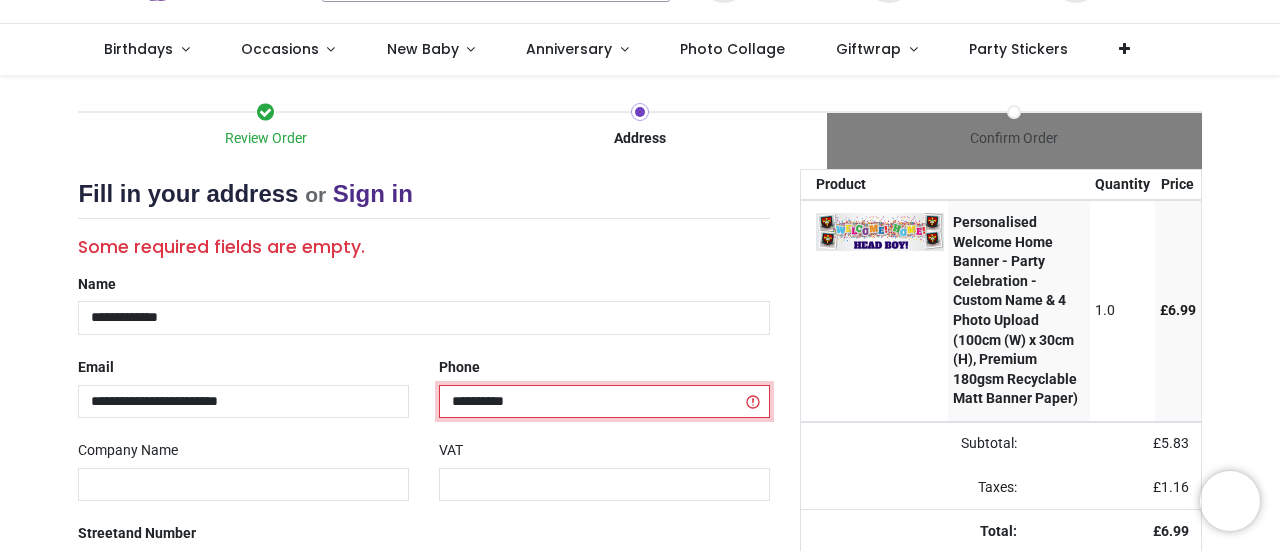 type on "**********" 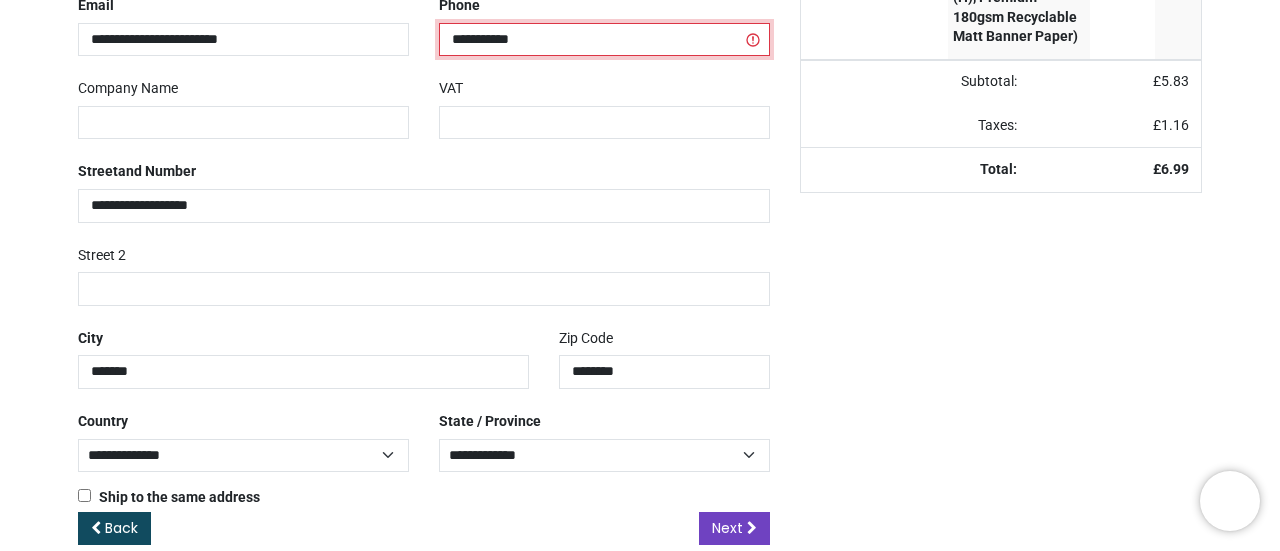 scroll, scrollTop: 490, scrollLeft: 0, axis: vertical 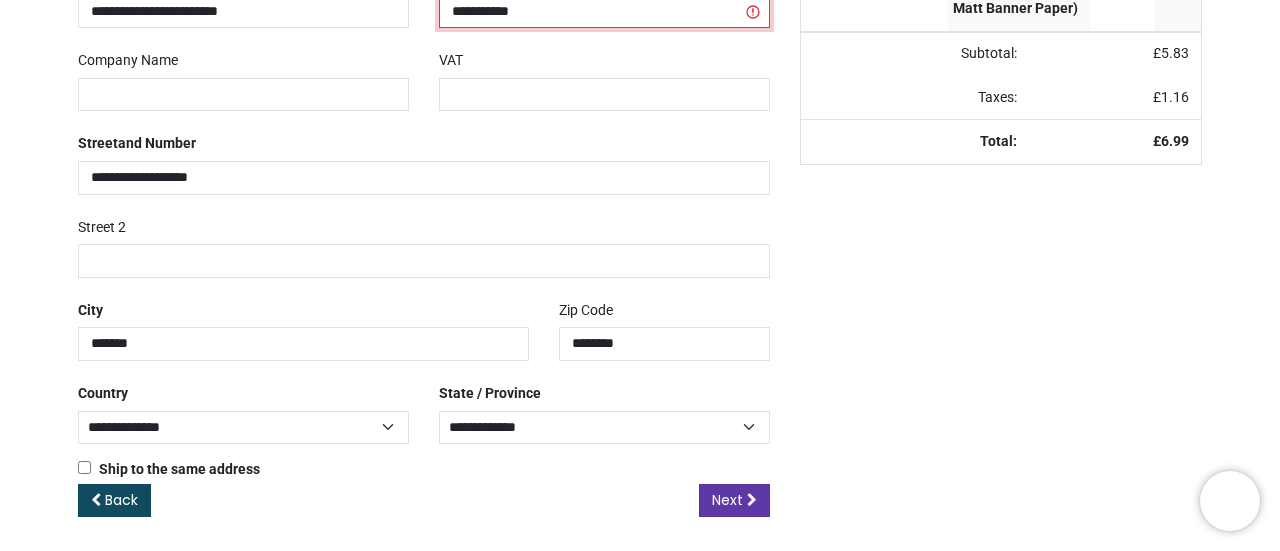 click on "Next" at bounding box center [727, 500] 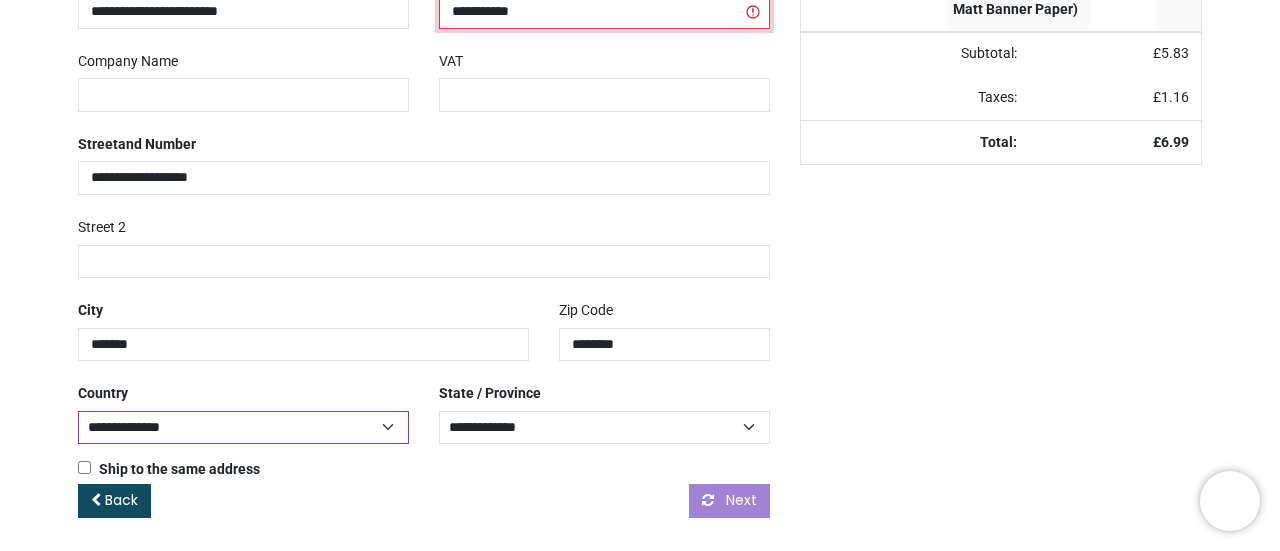 scroll, scrollTop: 490, scrollLeft: 0, axis: vertical 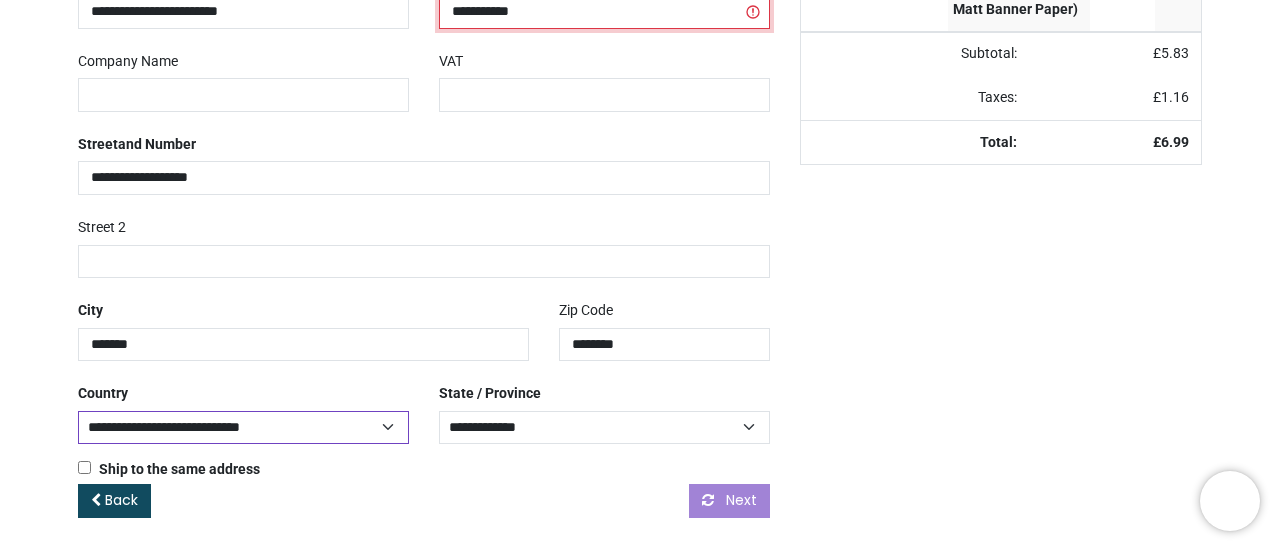 select on "***" 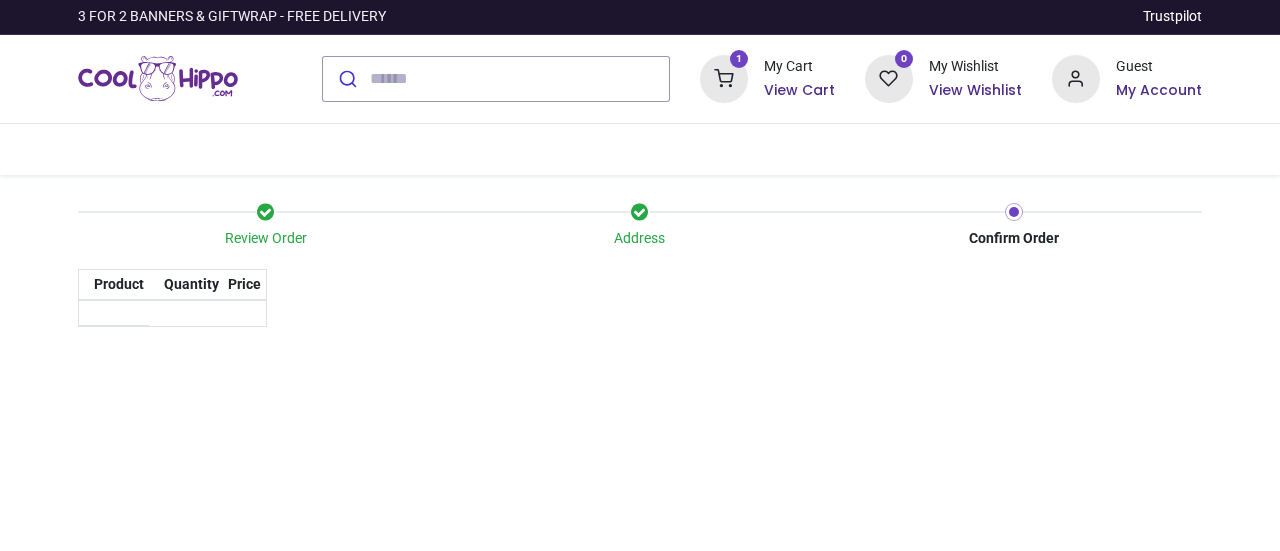 scroll, scrollTop: 0, scrollLeft: 0, axis: both 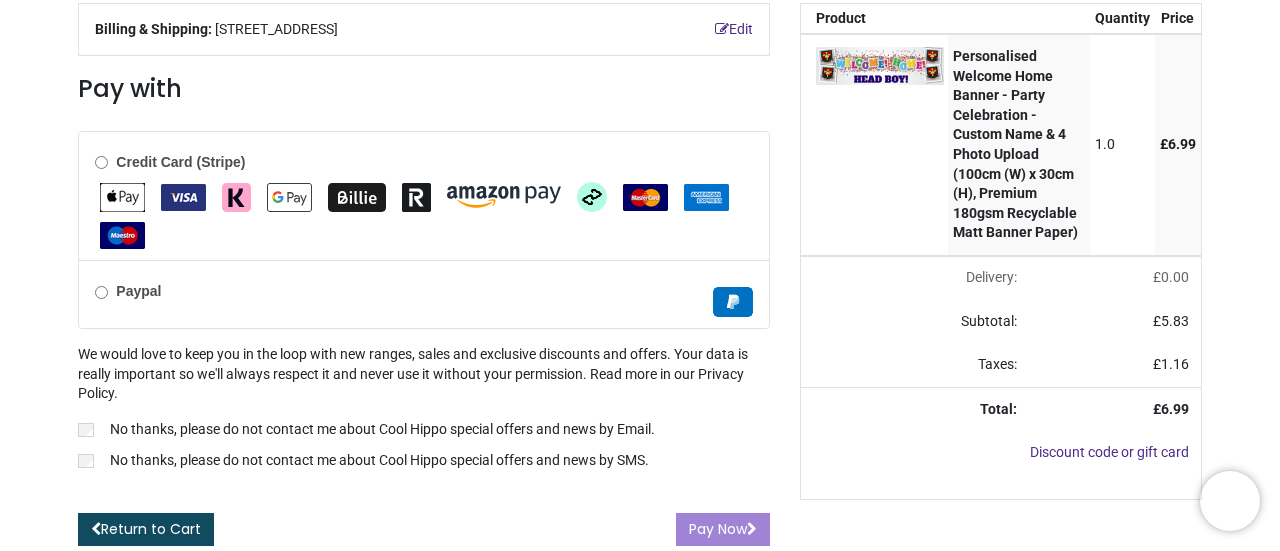 click on "Pay Now" at bounding box center (723, 530) 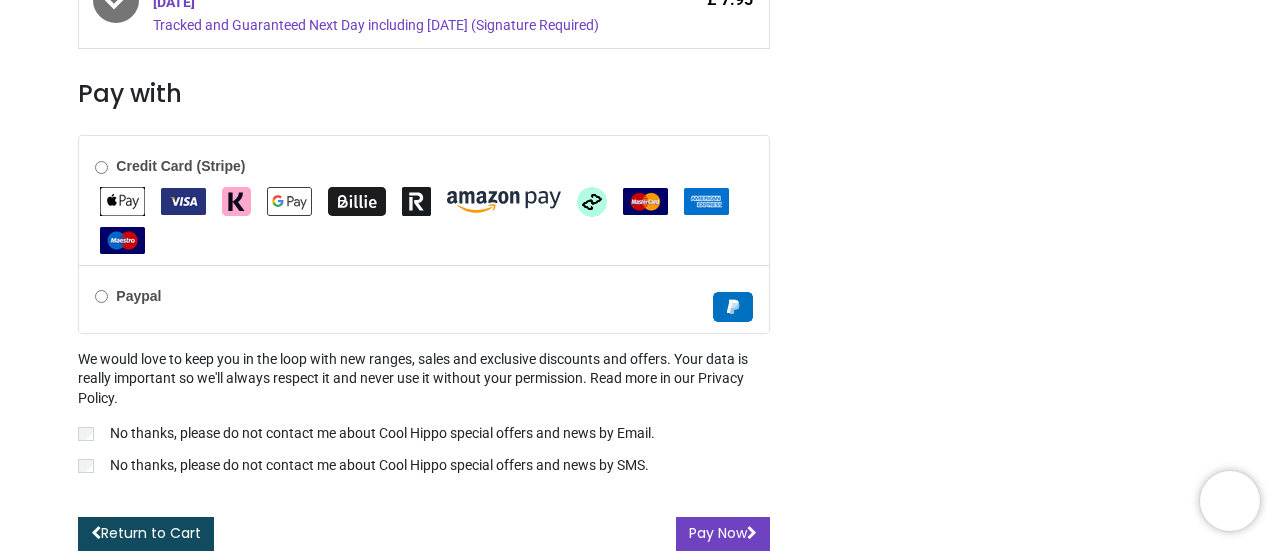 scroll, scrollTop: 775, scrollLeft: 0, axis: vertical 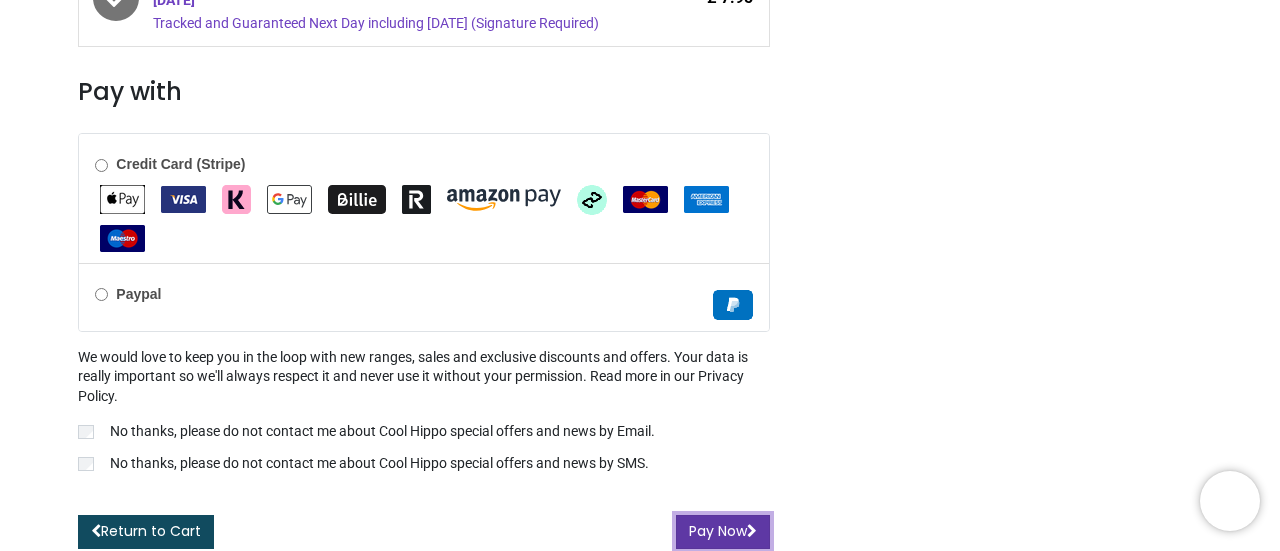click on "Pay Now" at bounding box center [723, 532] 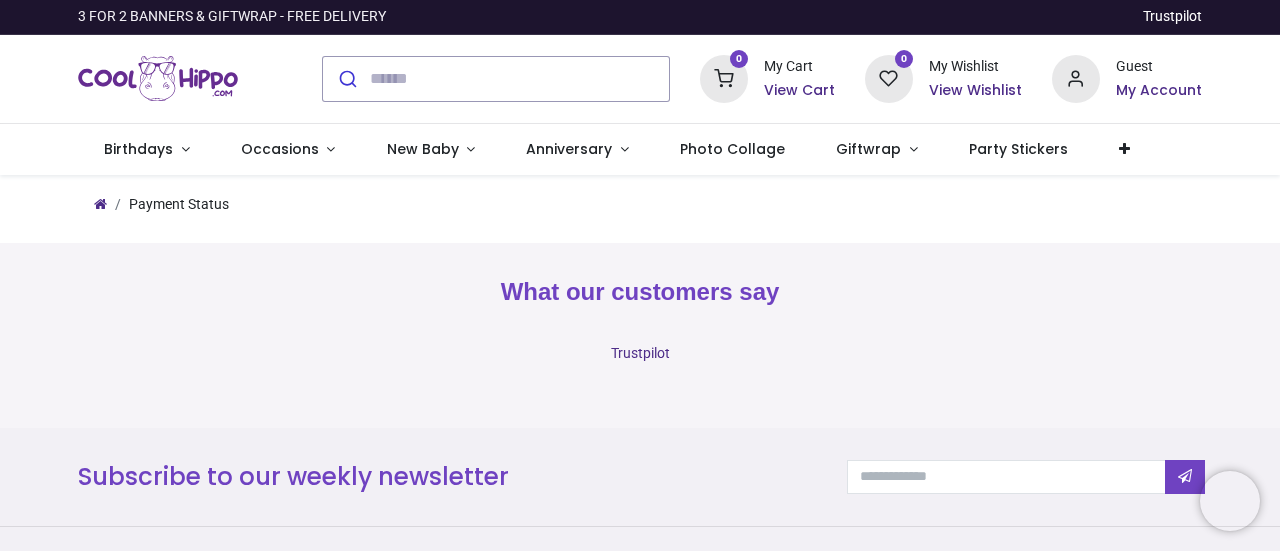 scroll, scrollTop: 0, scrollLeft: 0, axis: both 